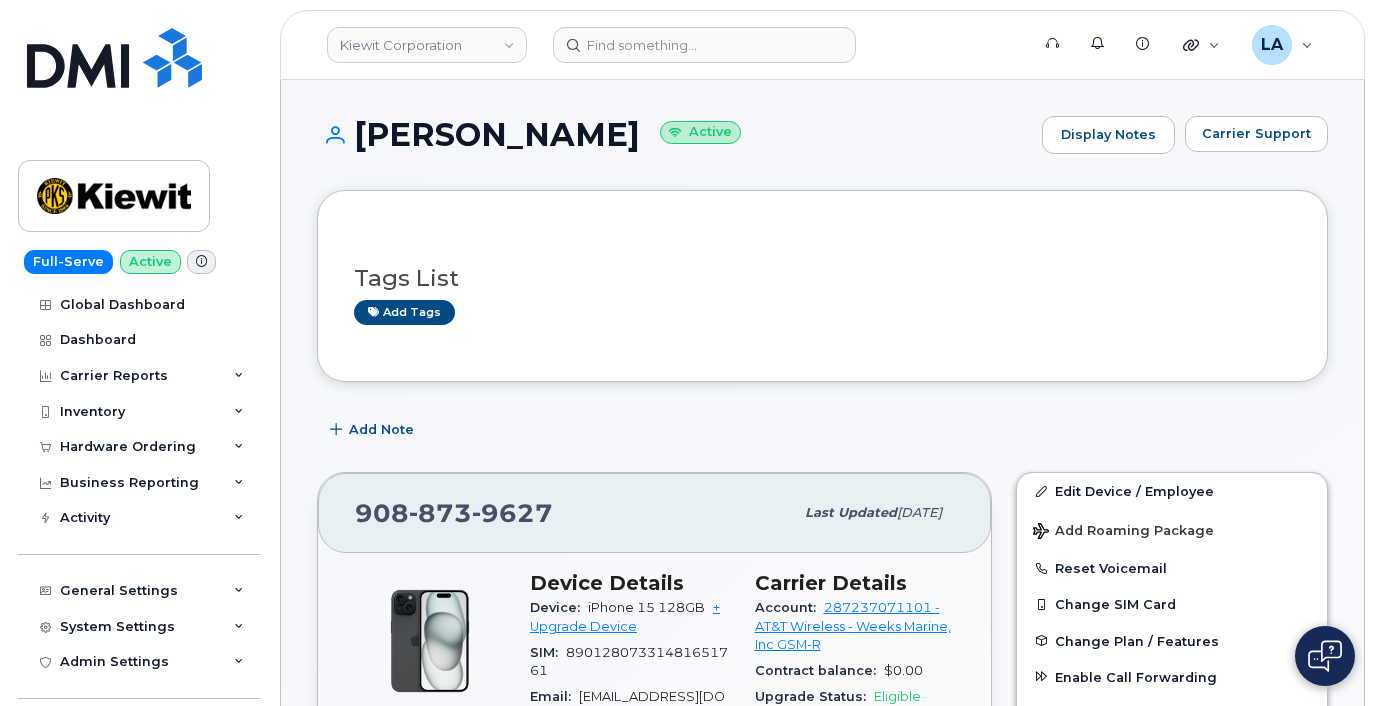 scroll, scrollTop: 167, scrollLeft: 0, axis: vertical 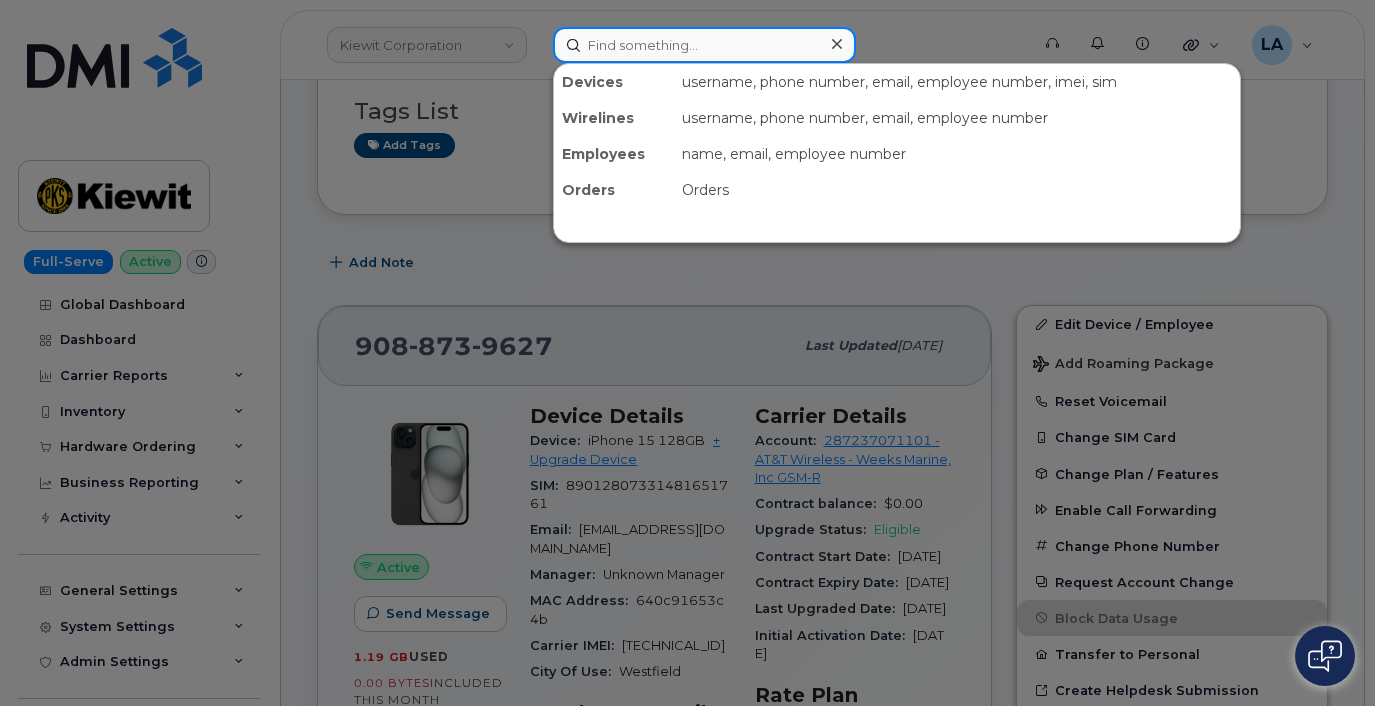 click at bounding box center [704, 45] 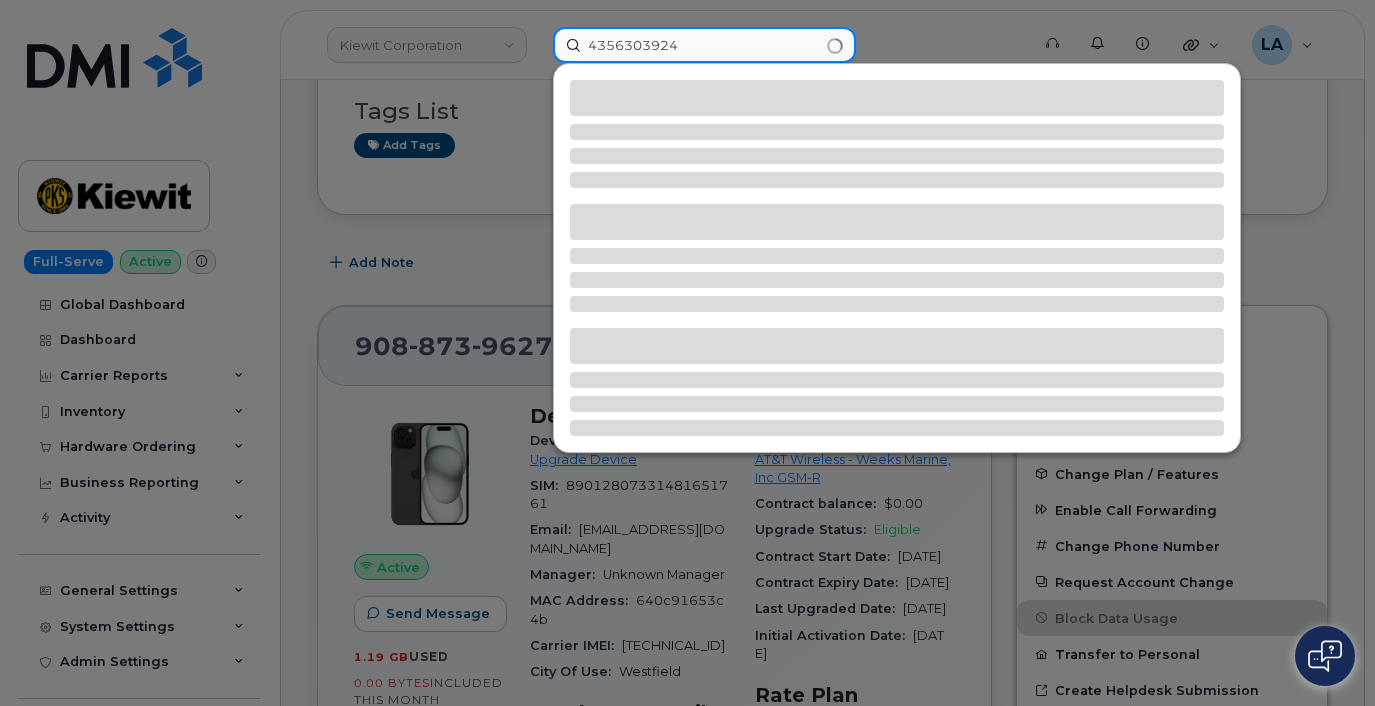 type on "4356303924" 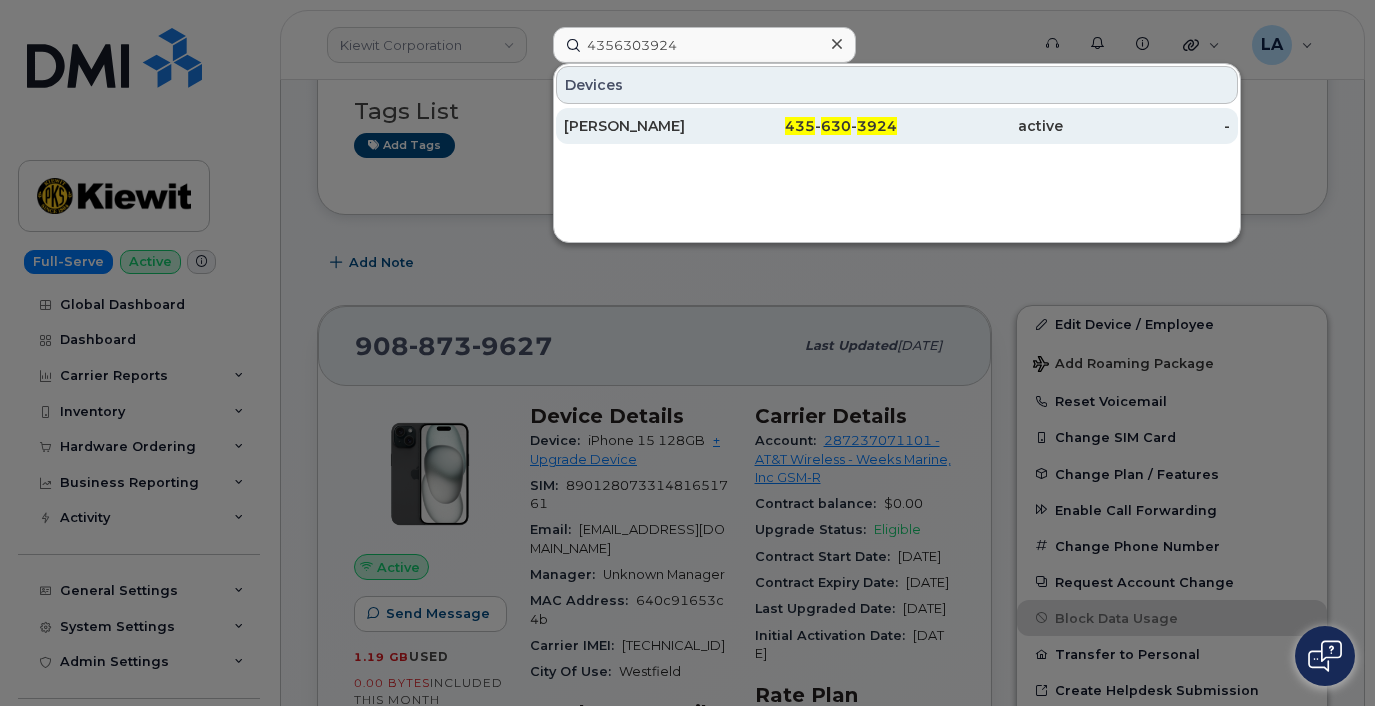click on "MANUEL GUERRERO III" at bounding box center [647, 126] 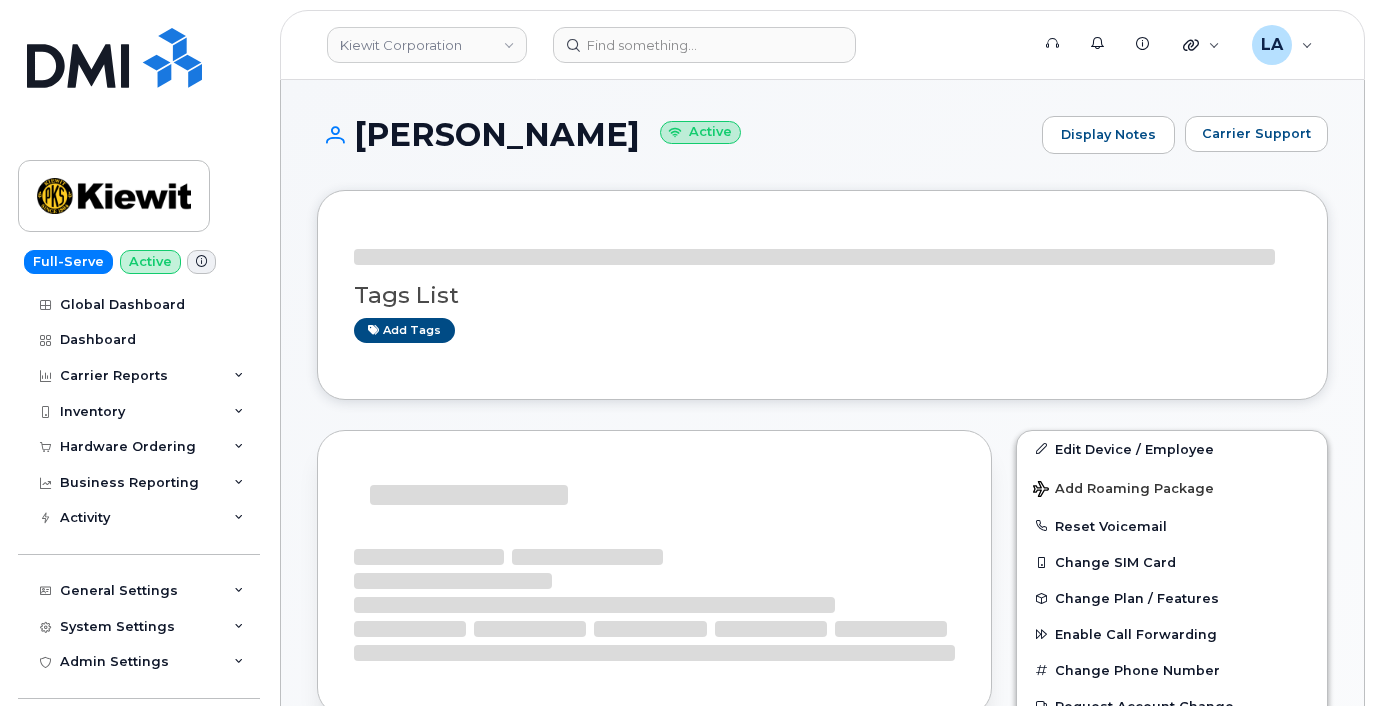 scroll, scrollTop: 0, scrollLeft: 0, axis: both 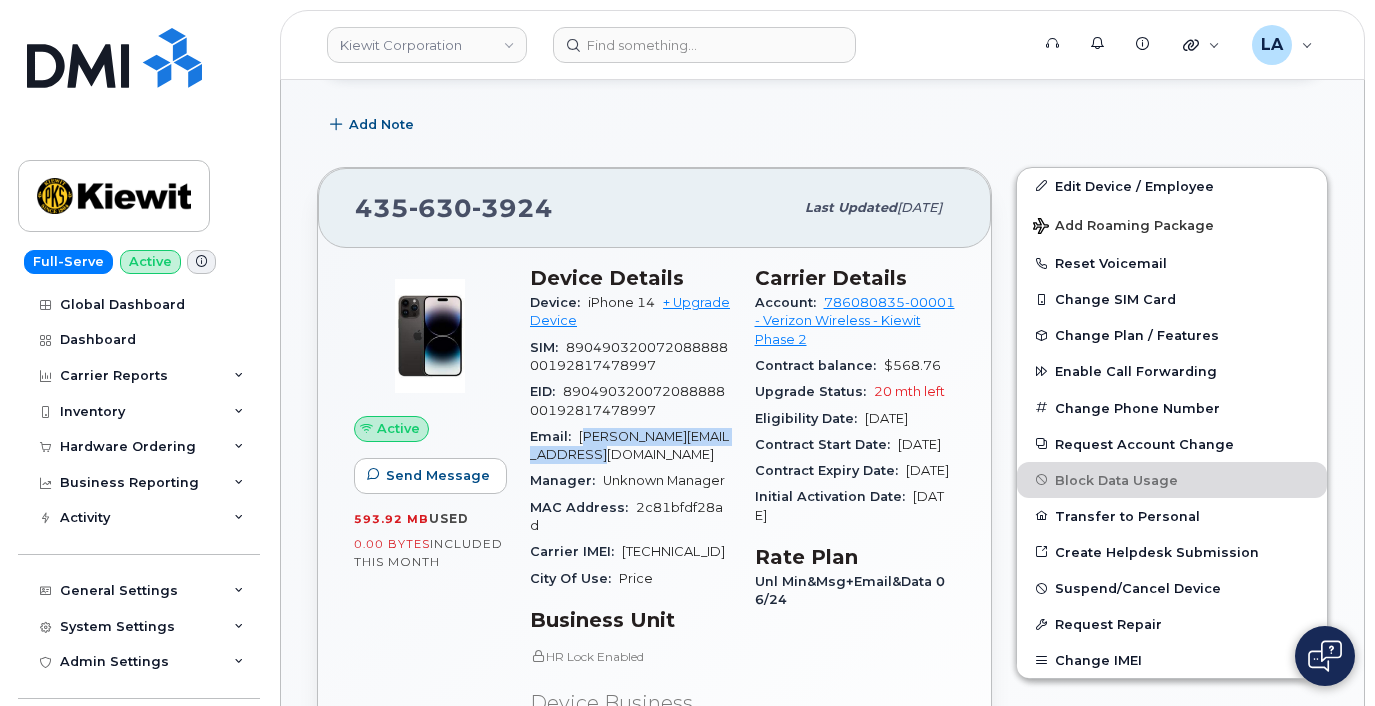drag, startPoint x: 585, startPoint y: 434, endPoint x: 634, endPoint y: 455, distance: 53.310413 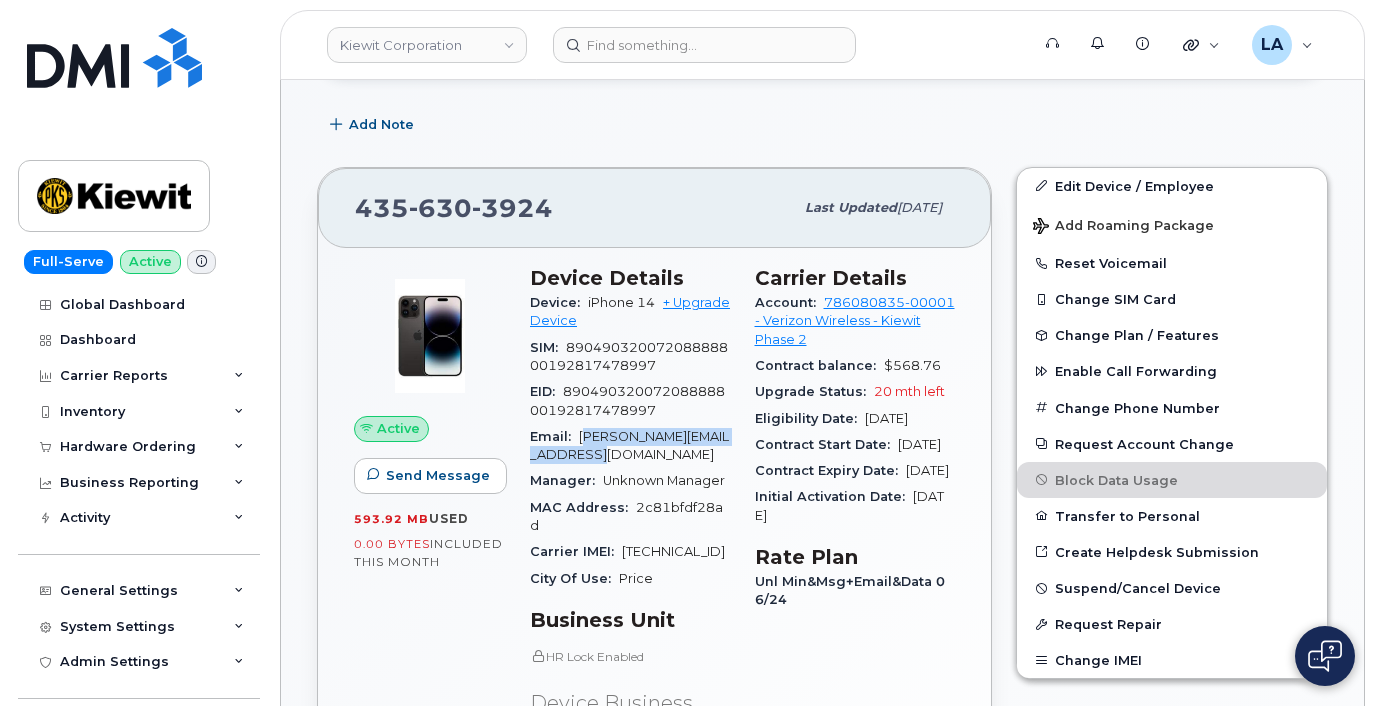 click on "Email: MANUEL.GUERREROIII@TICUS.COM" at bounding box center (630, 446) 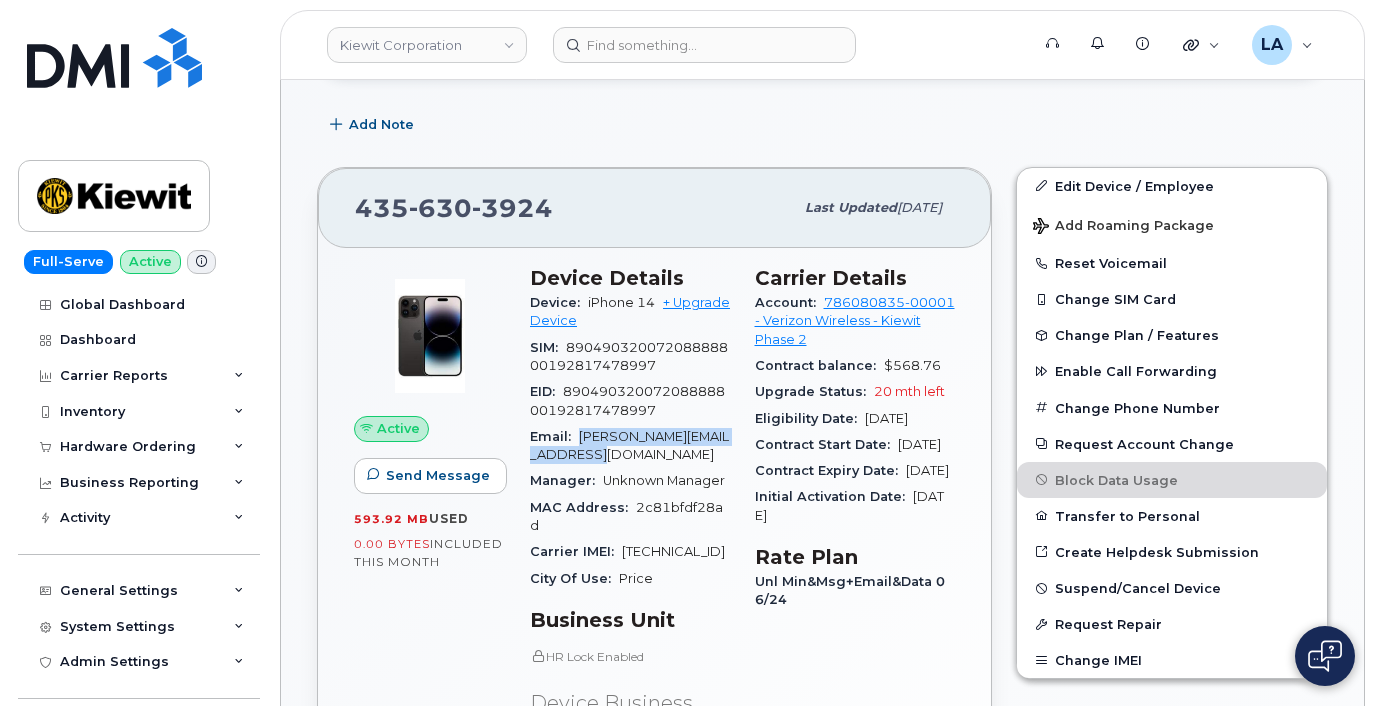 drag, startPoint x: 631, startPoint y: 460, endPoint x: 577, endPoint y: 440, distance: 57.58472 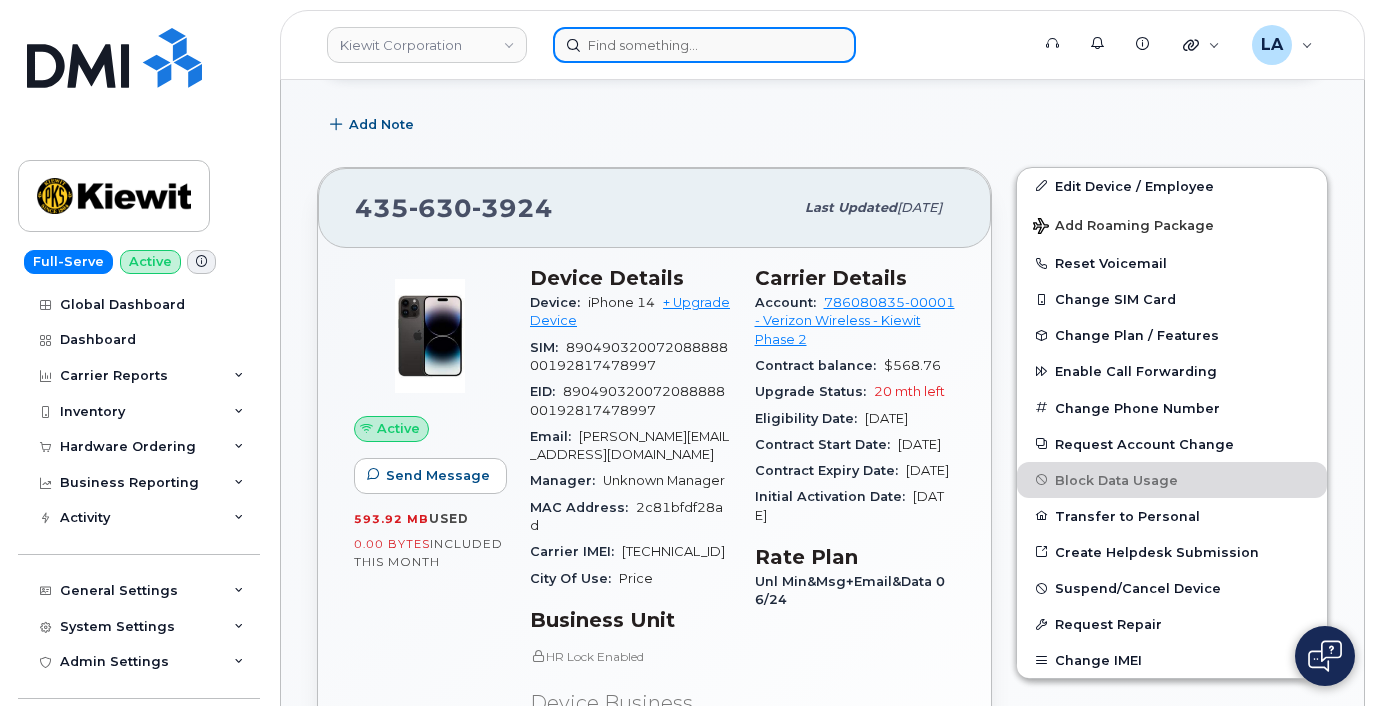 click at bounding box center (704, 45) 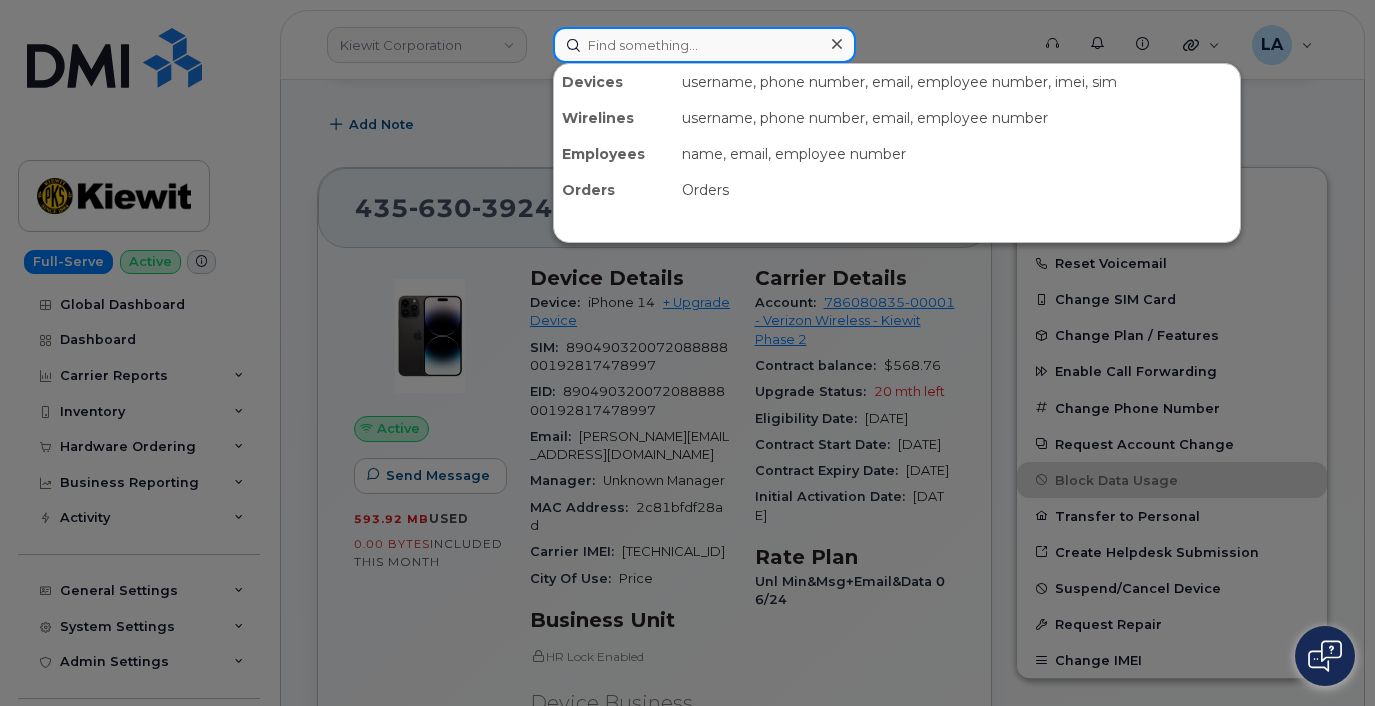 paste on "Upgrade Request" 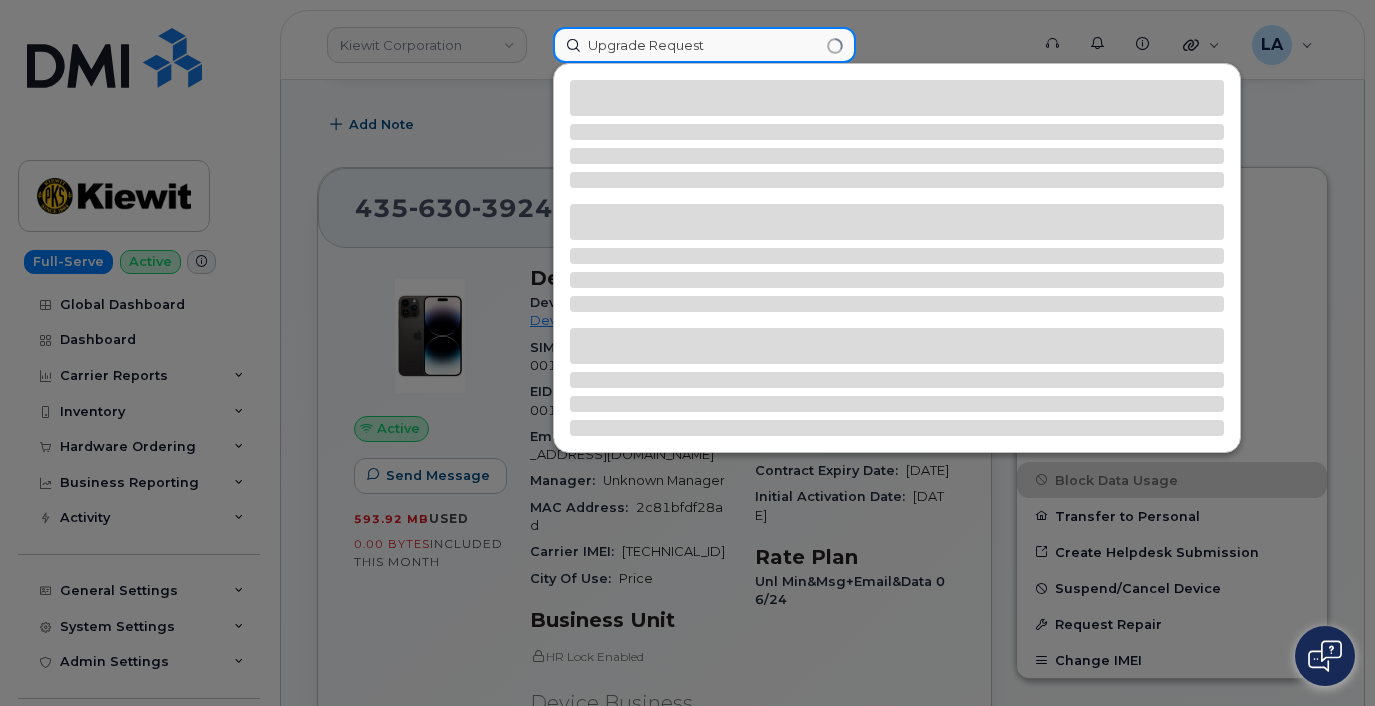 drag, startPoint x: 722, startPoint y: 45, endPoint x: 207, endPoint y: 21, distance: 515.5589 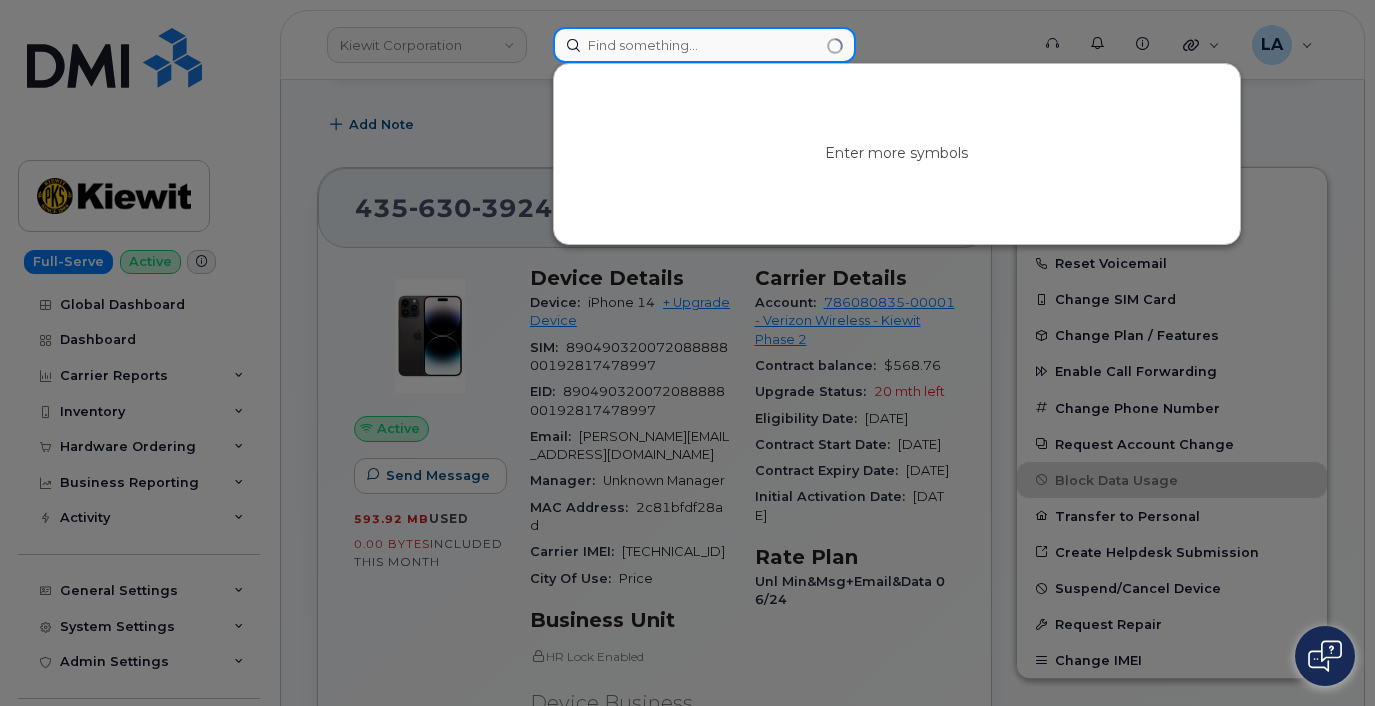 paste on "330 844 5235" 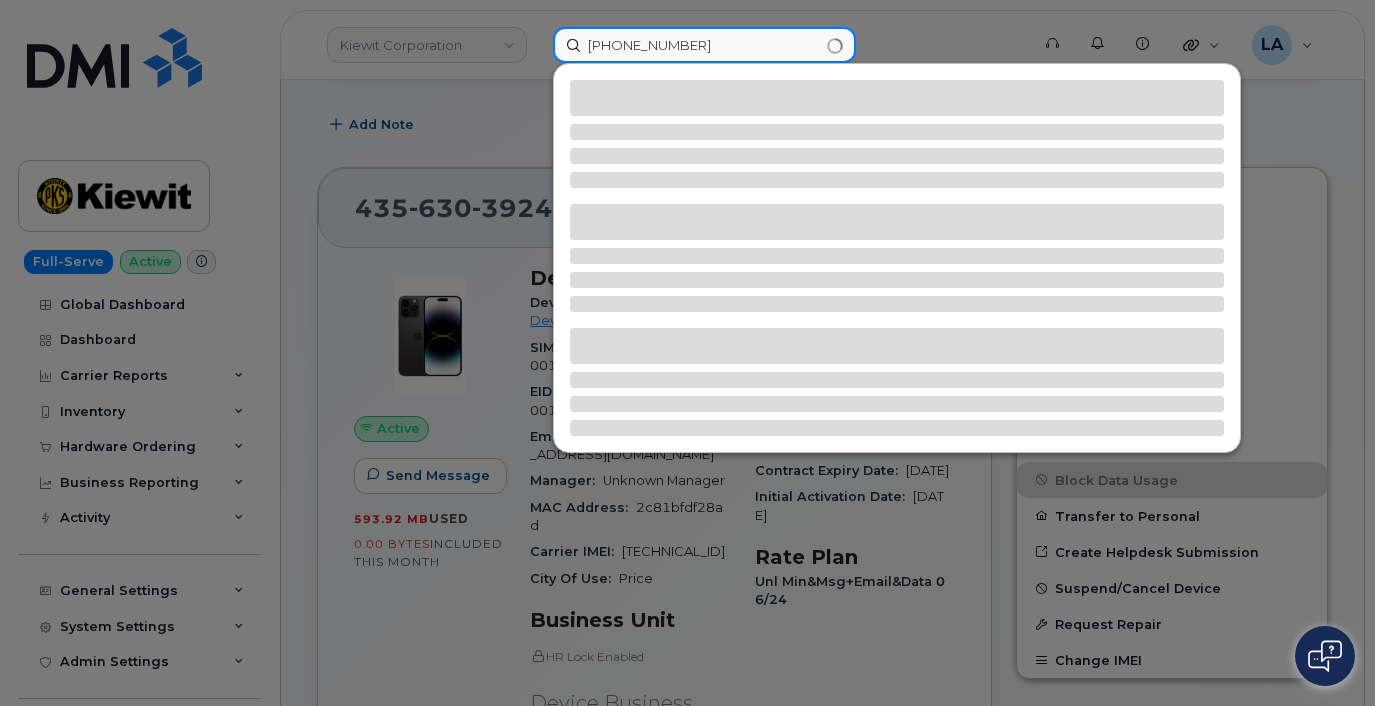 type on "330 844 5235" 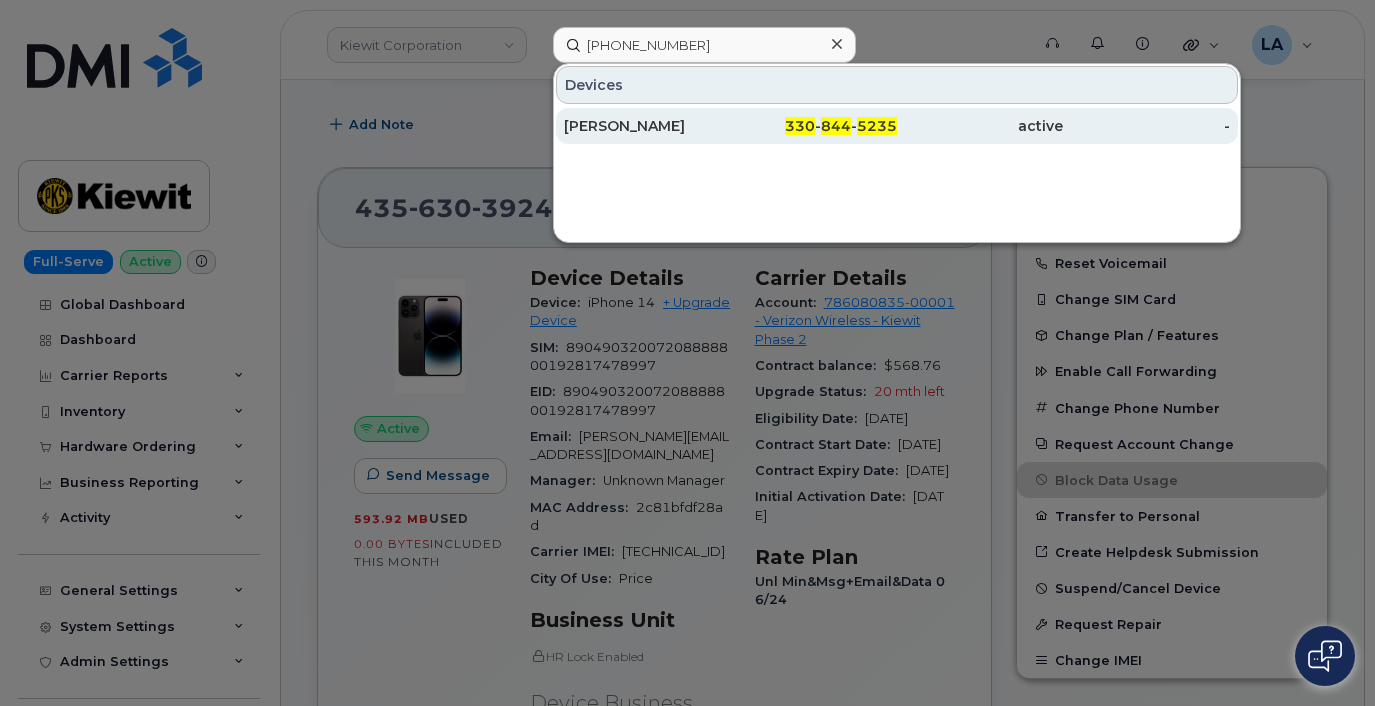 click on "[PERSON_NAME]" at bounding box center (647, 126) 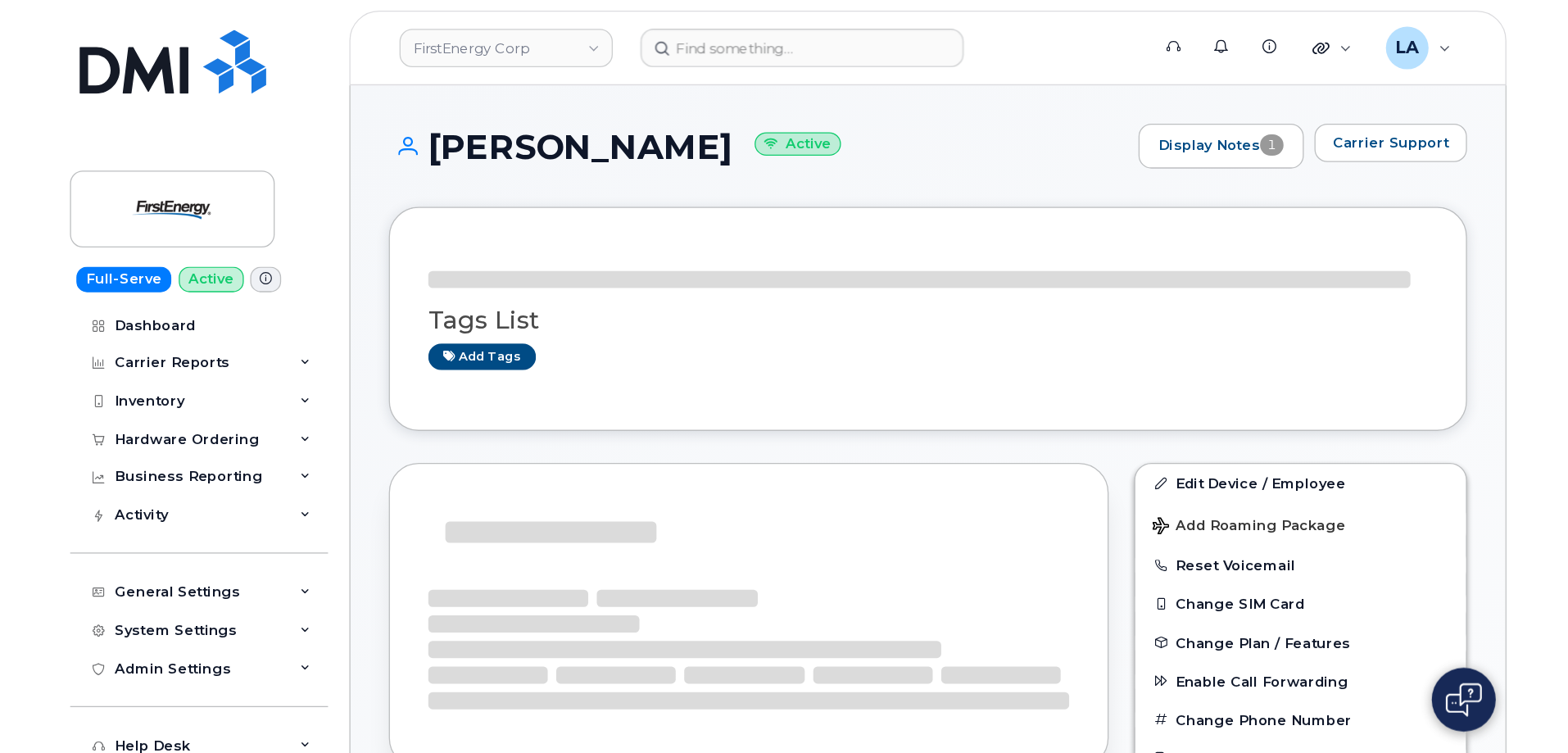 scroll, scrollTop: 0, scrollLeft: 0, axis: both 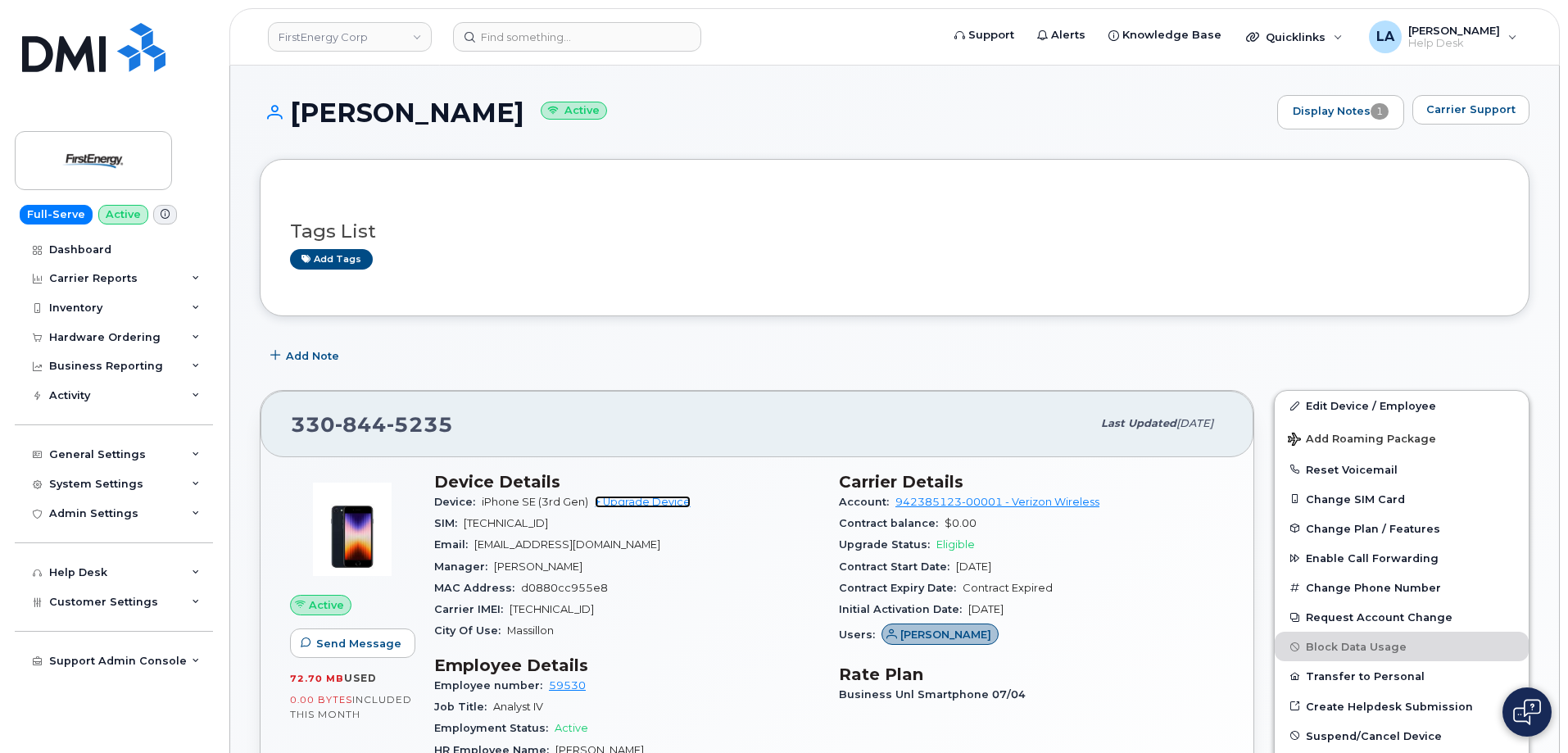 click on "+ Upgrade Device" 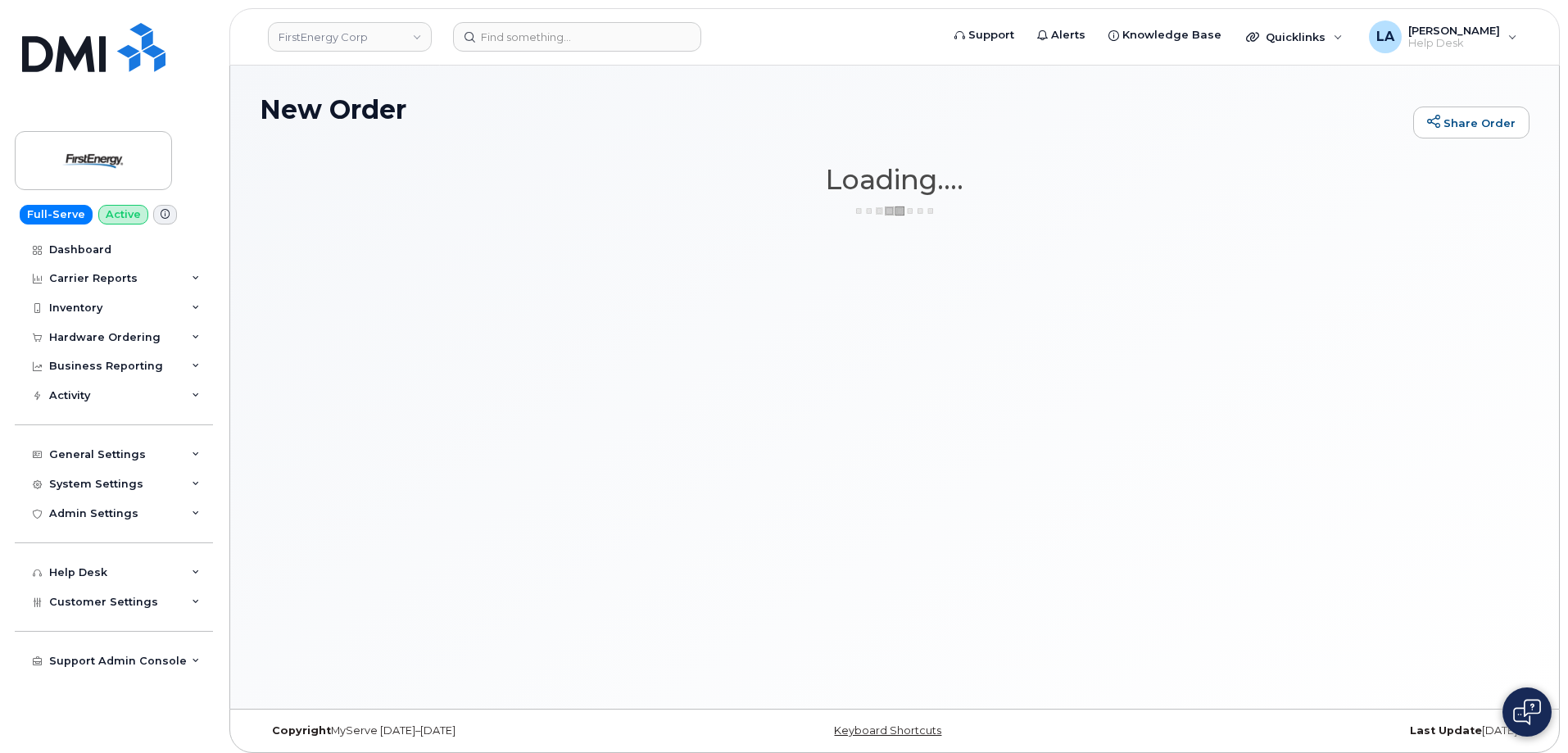 scroll, scrollTop: 0, scrollLeft: 0, axis: both 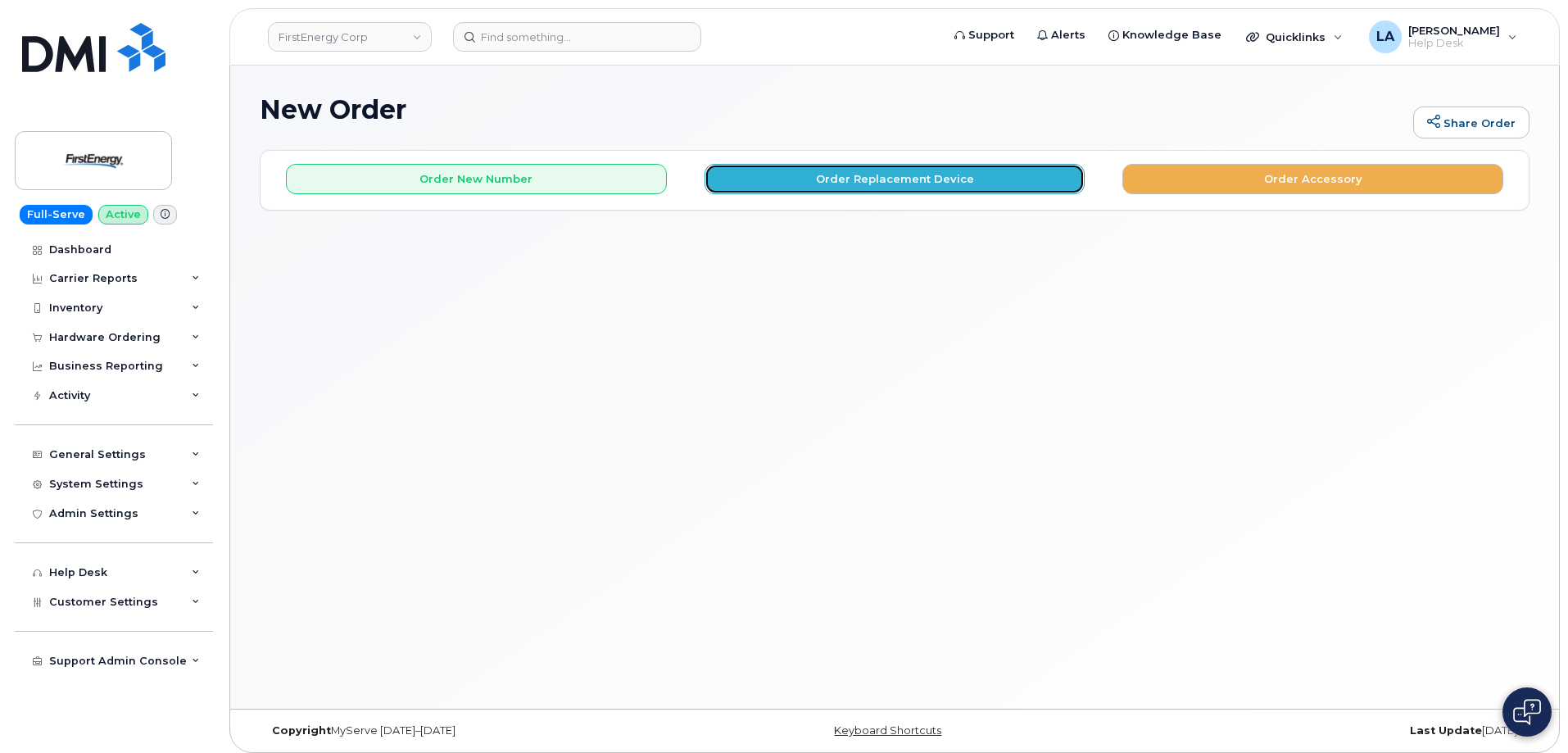 click on "Order Replacement Device" 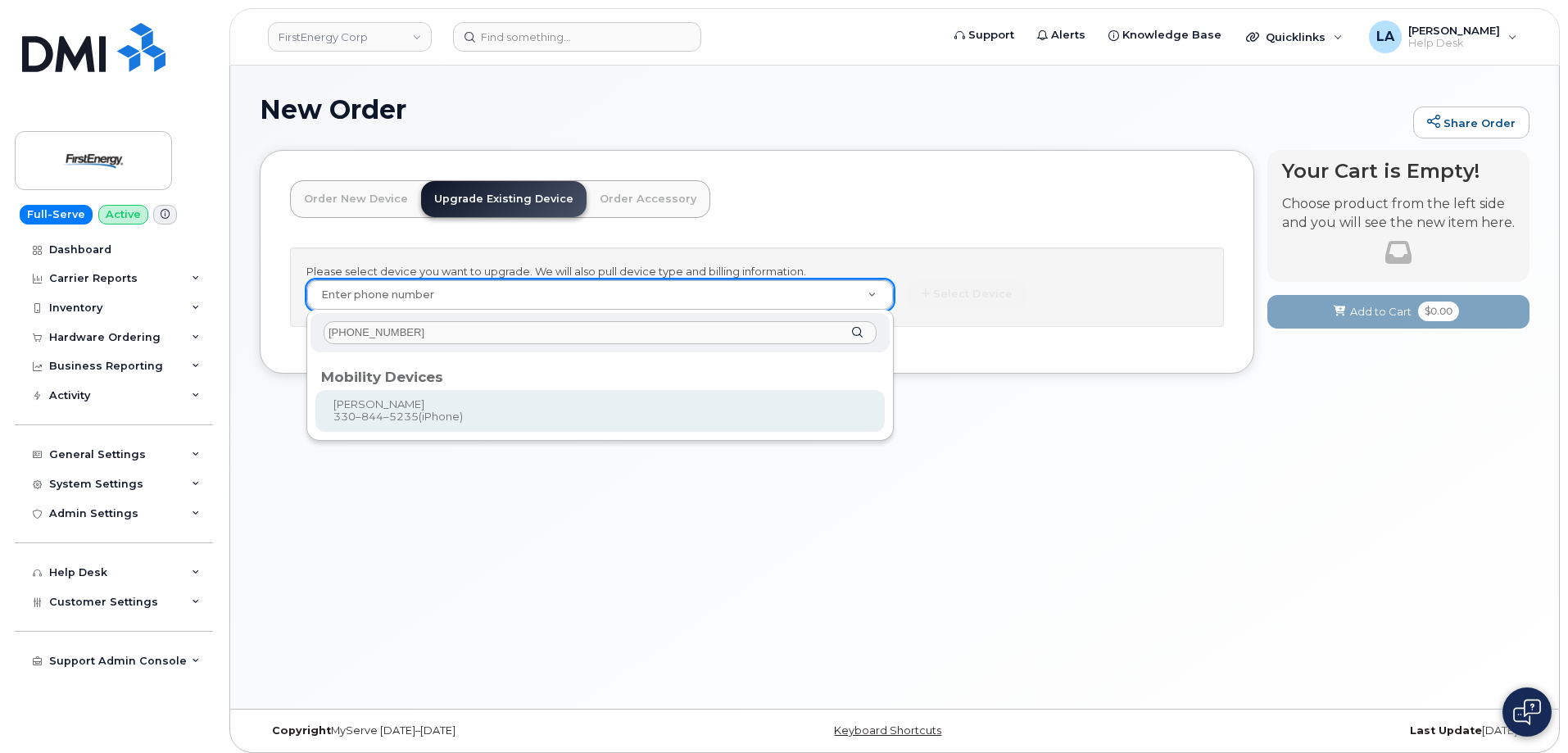 type on "330 844 5235" 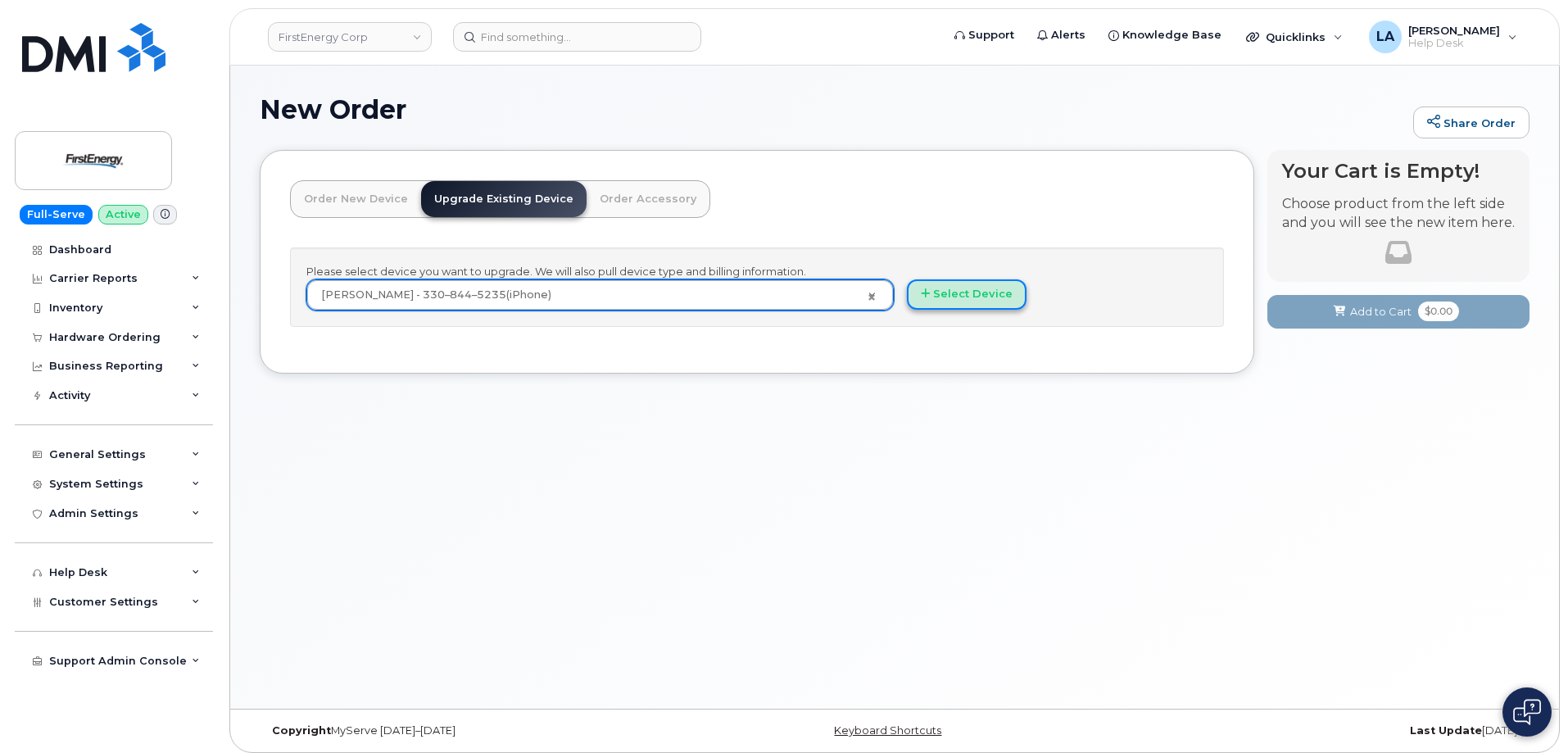 click on "Select Device" 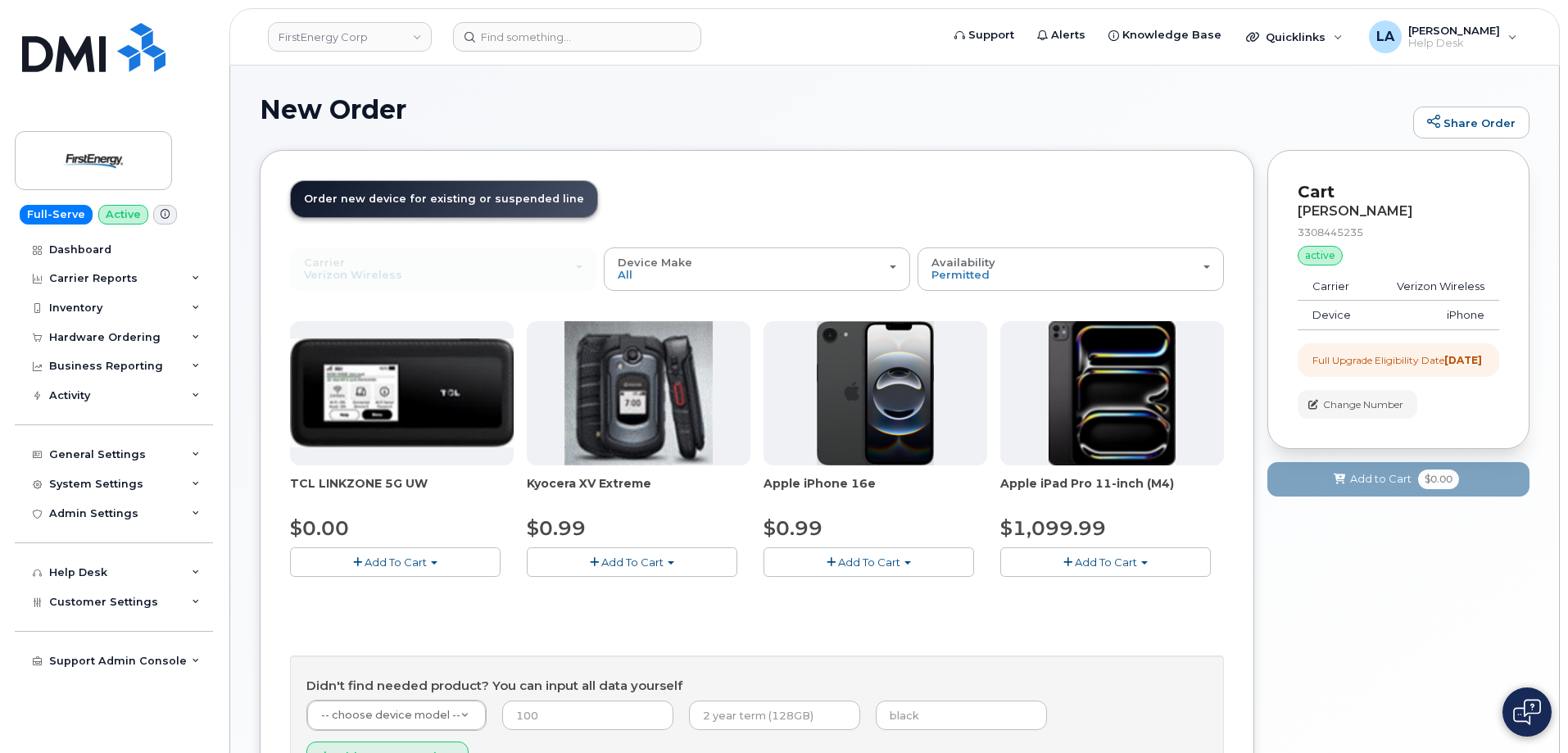 click on "Add To Cart" 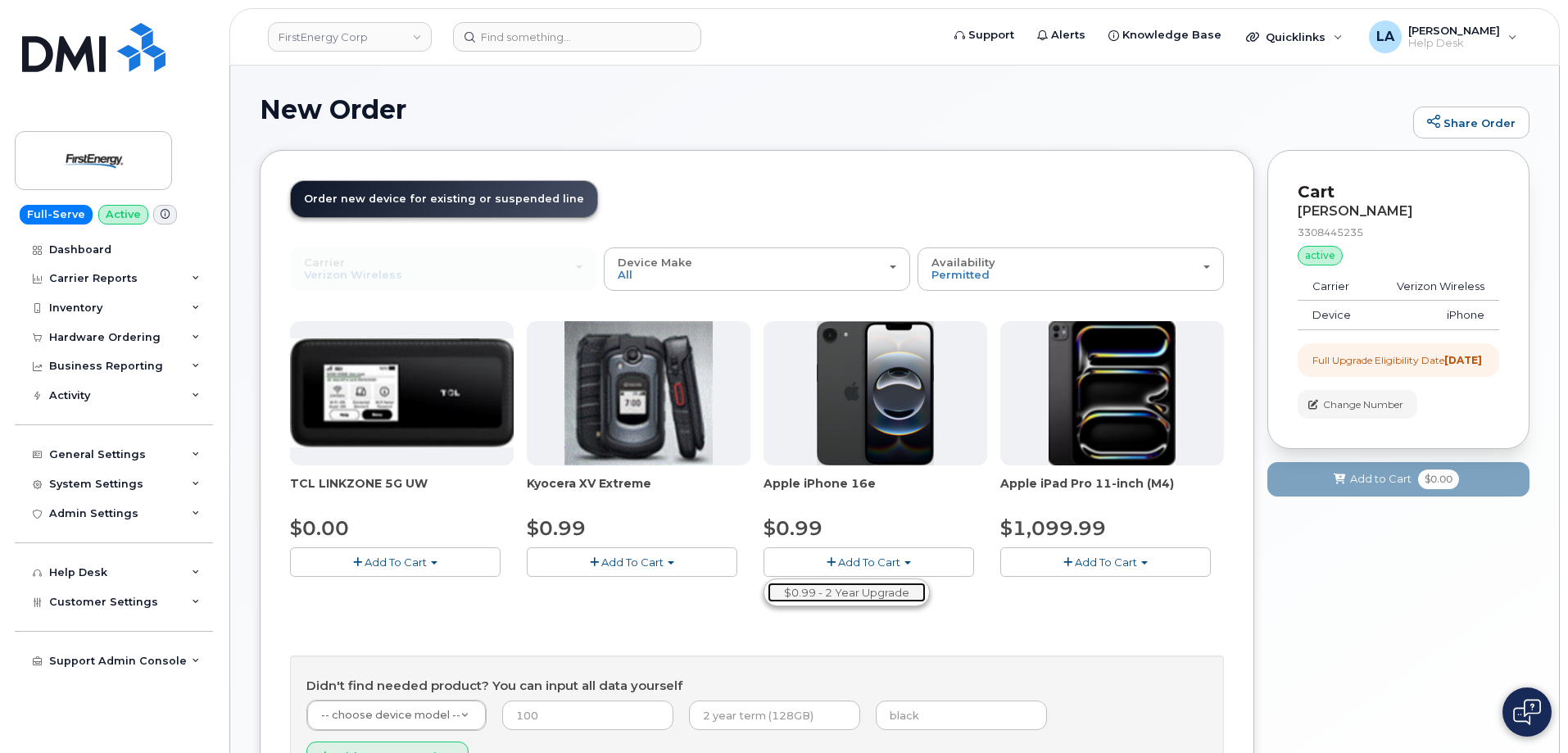 click on "$0.99 - 2 Year Upgrade" 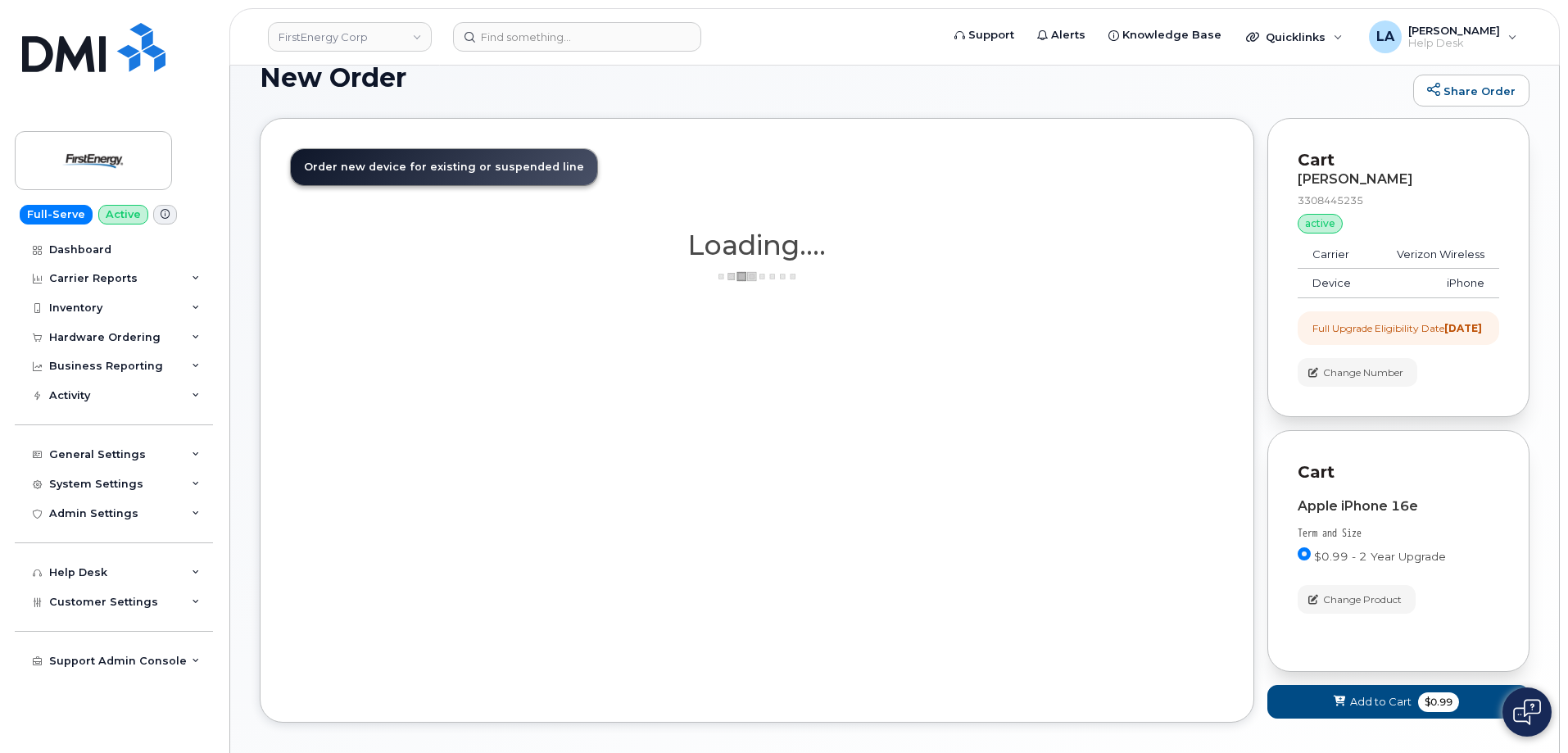 scroll, scrollTop: 55, scrollLeft: 0, axis: vertical 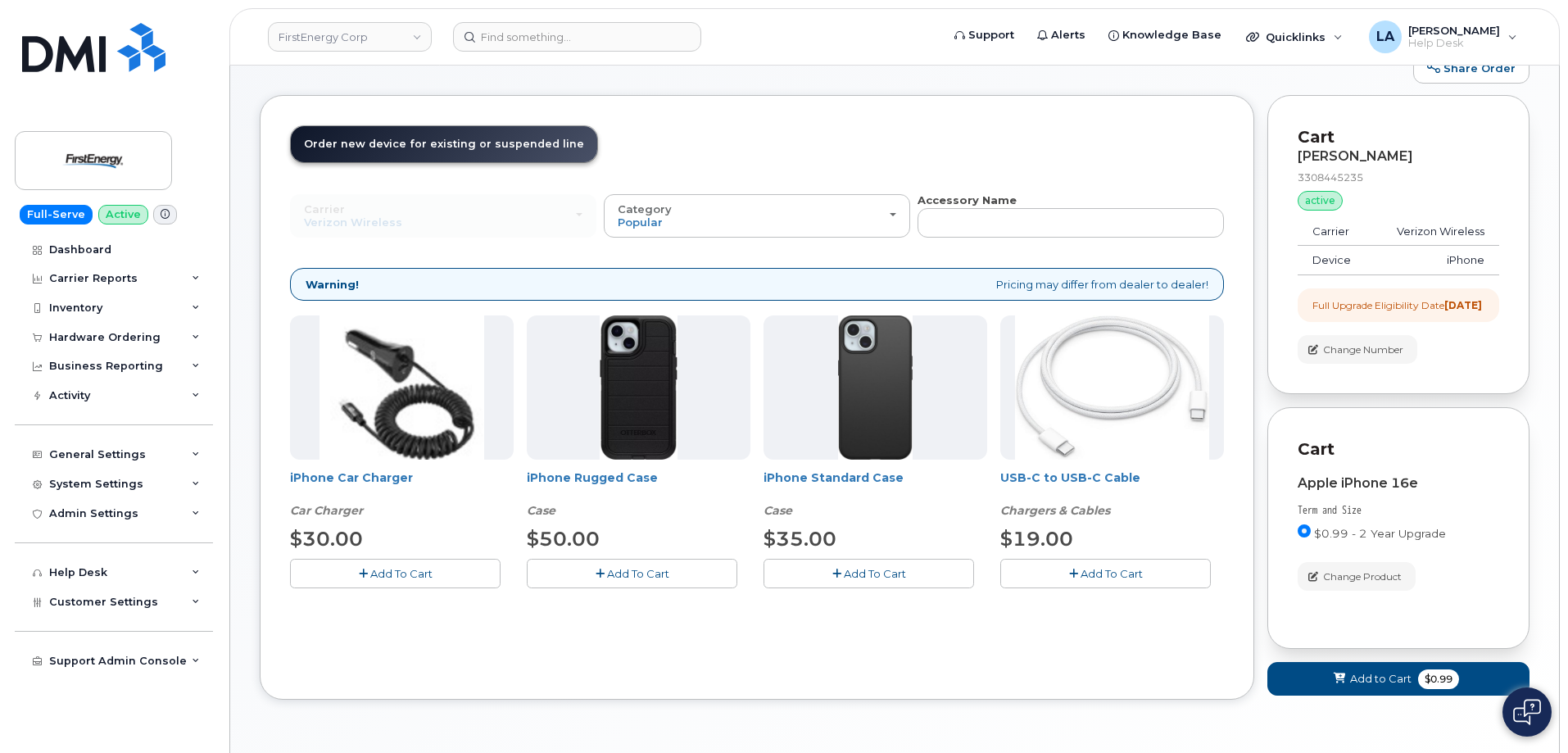 click on "Add To Cart" 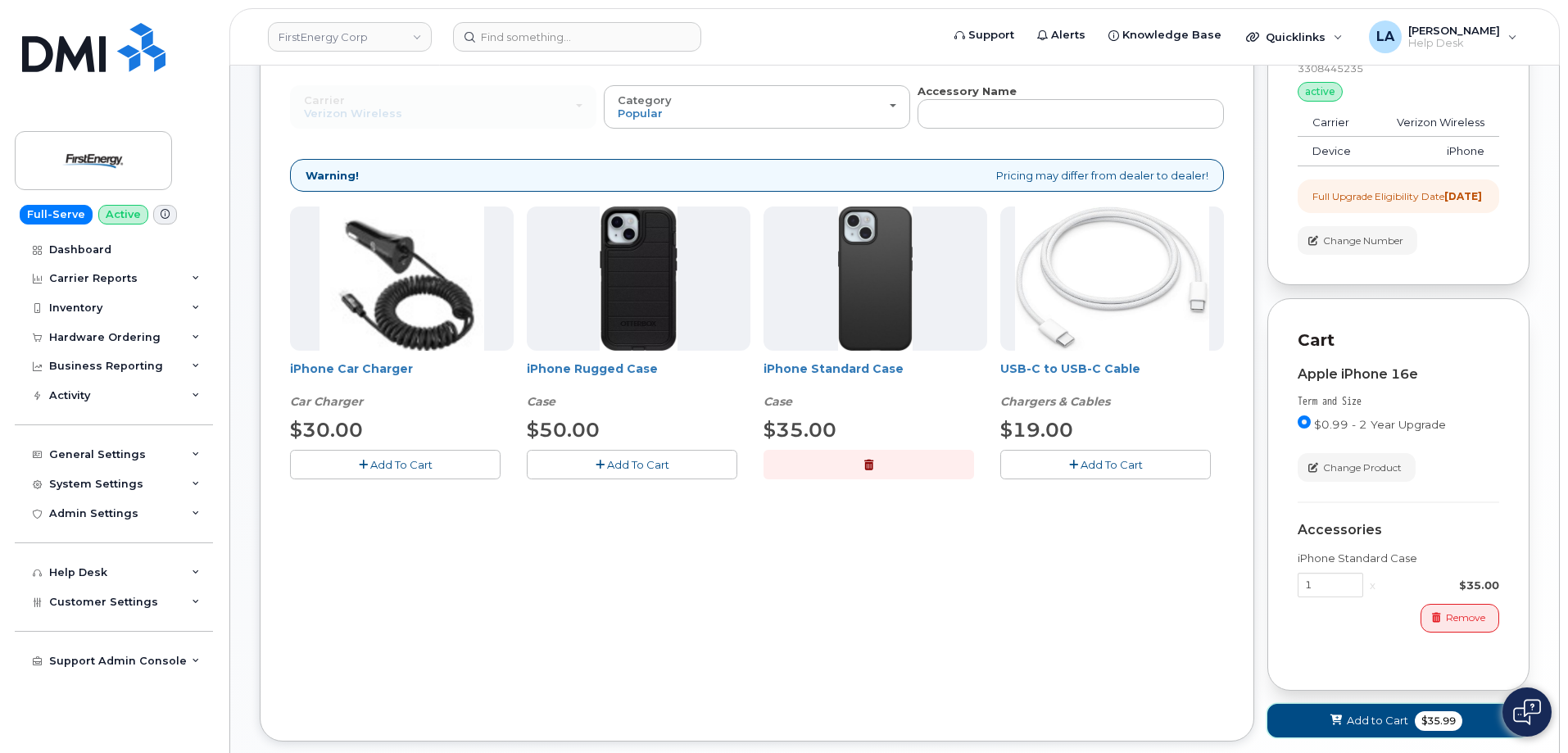 click on "Add to Cart" 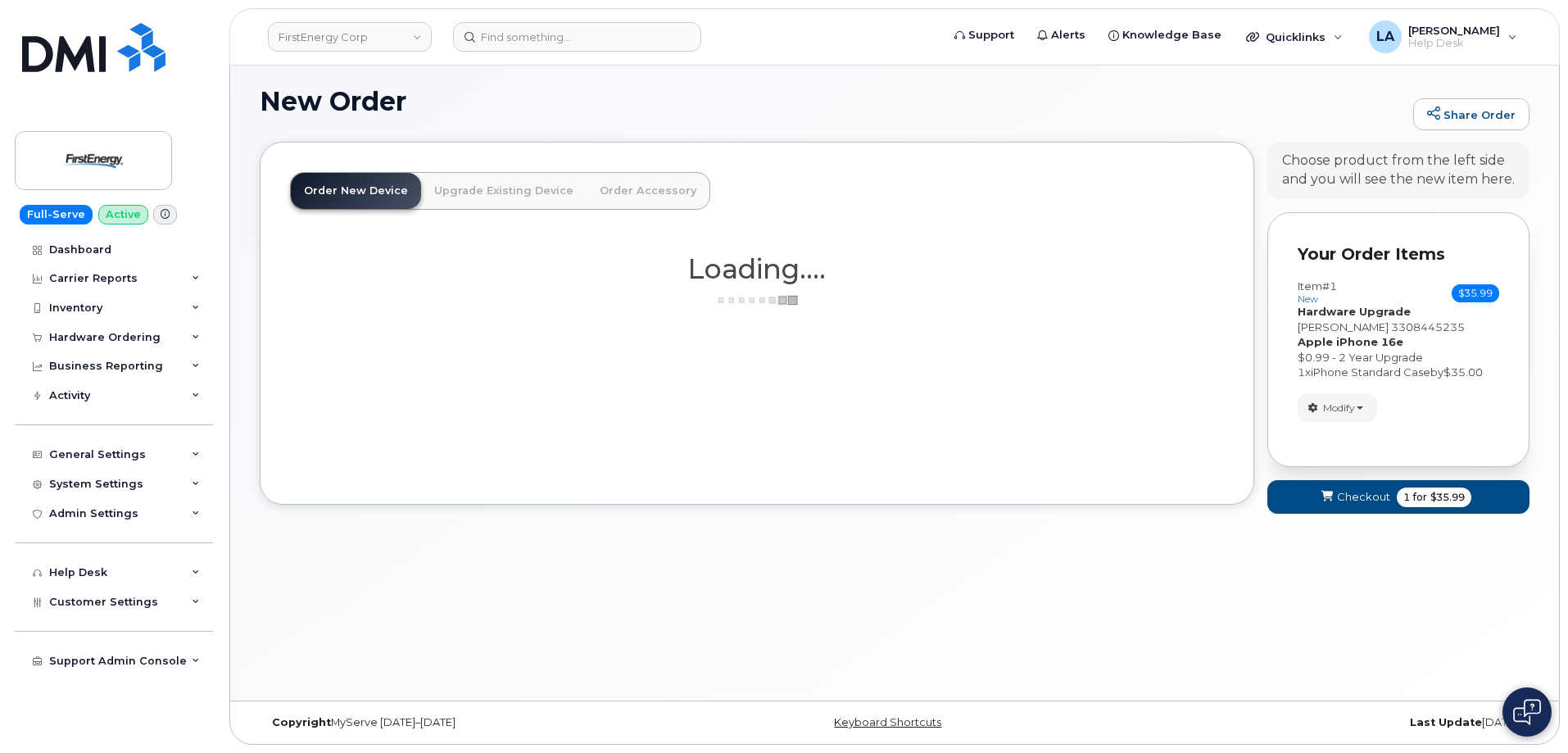 scroll, scrollTop: 8, scrollLeft: 0, axis: vertical 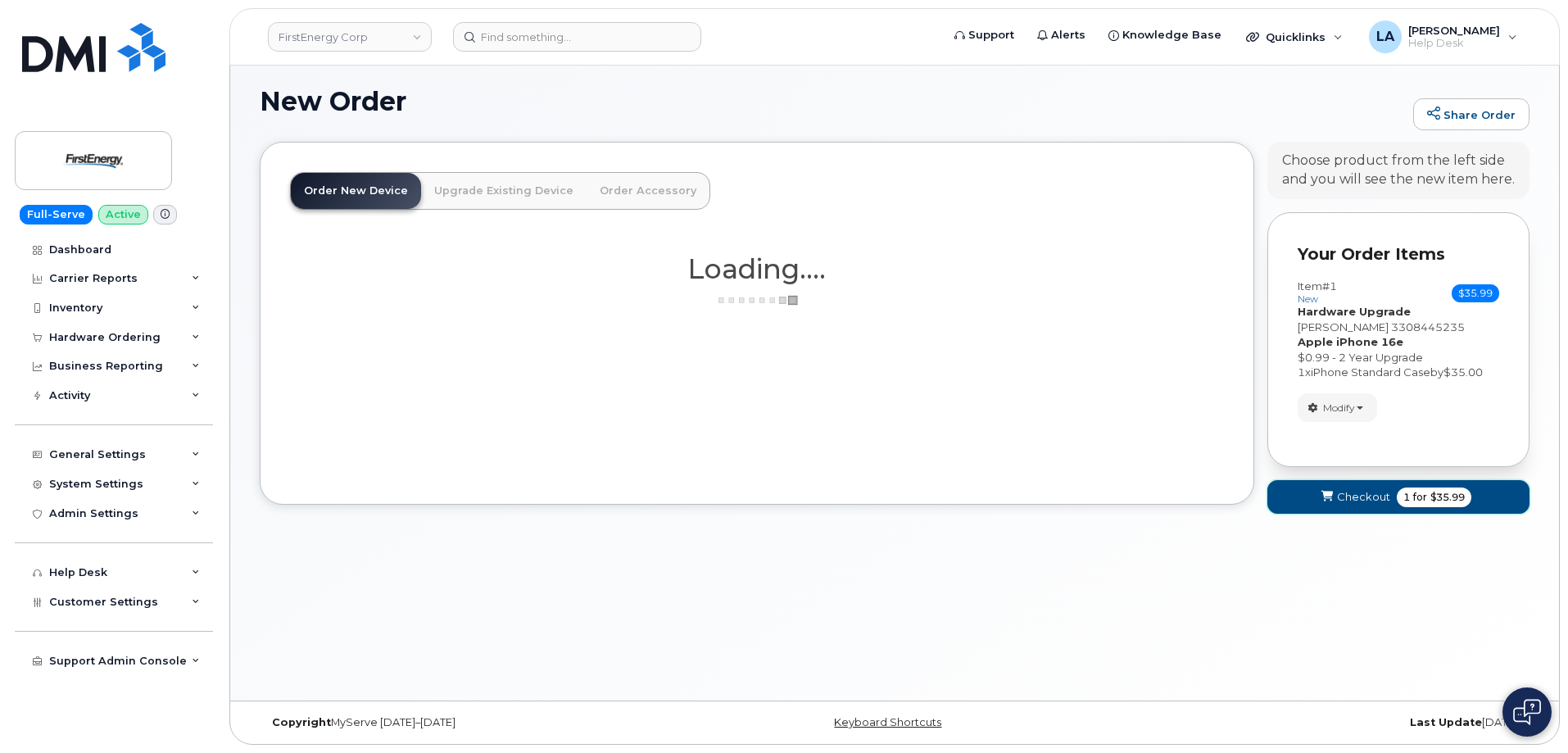 click 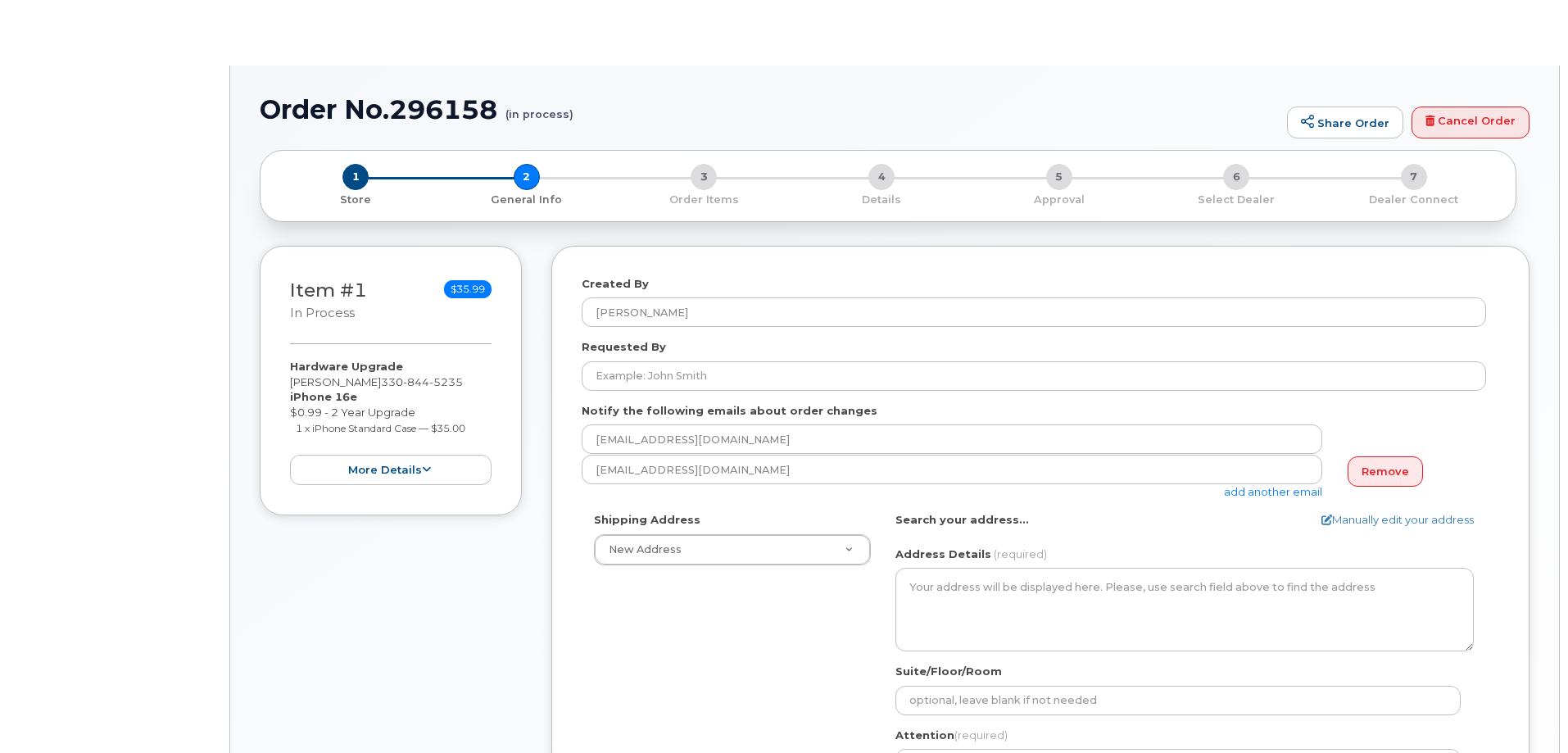 select 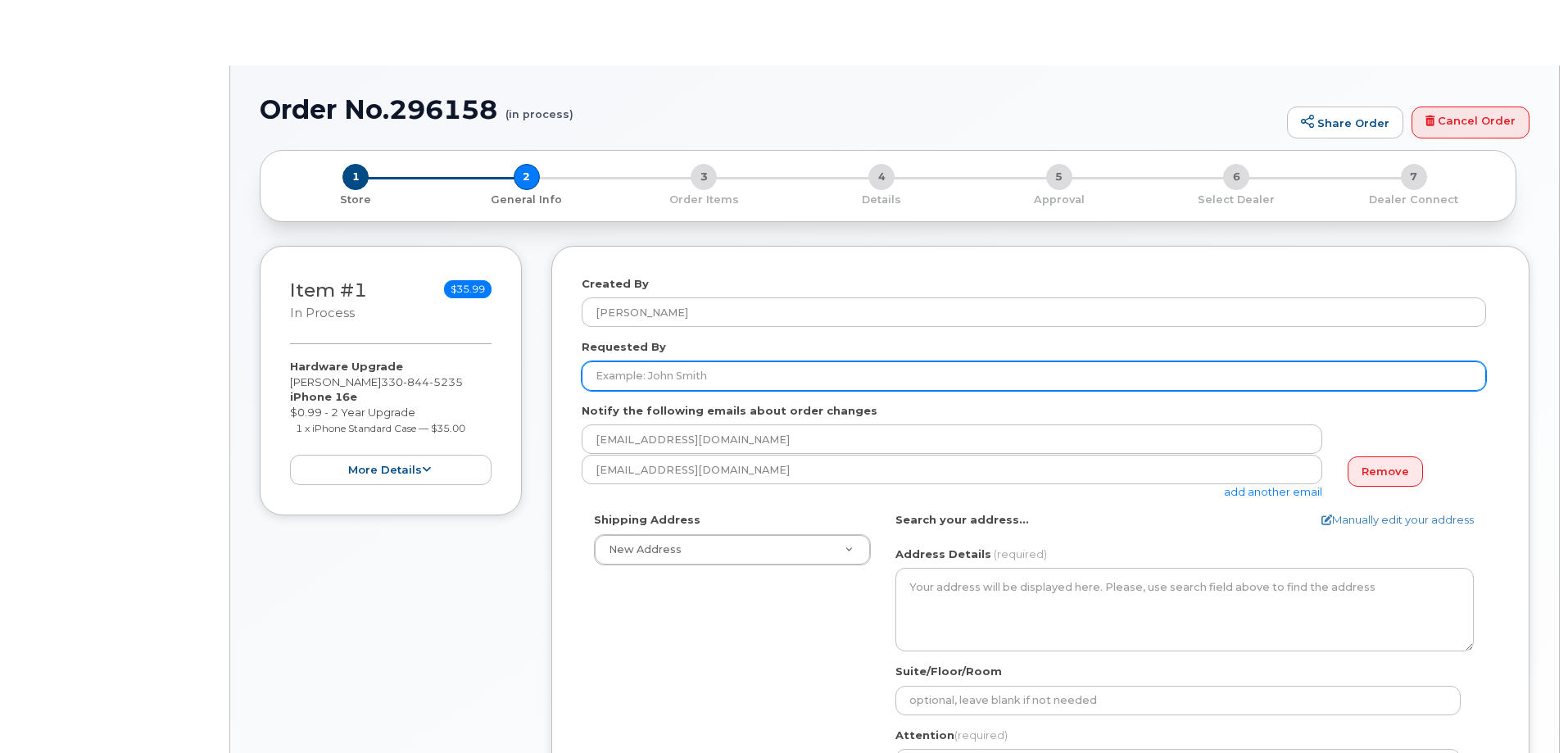 scroll, scrollTop: 0, scrollLeft: 0, axis: both 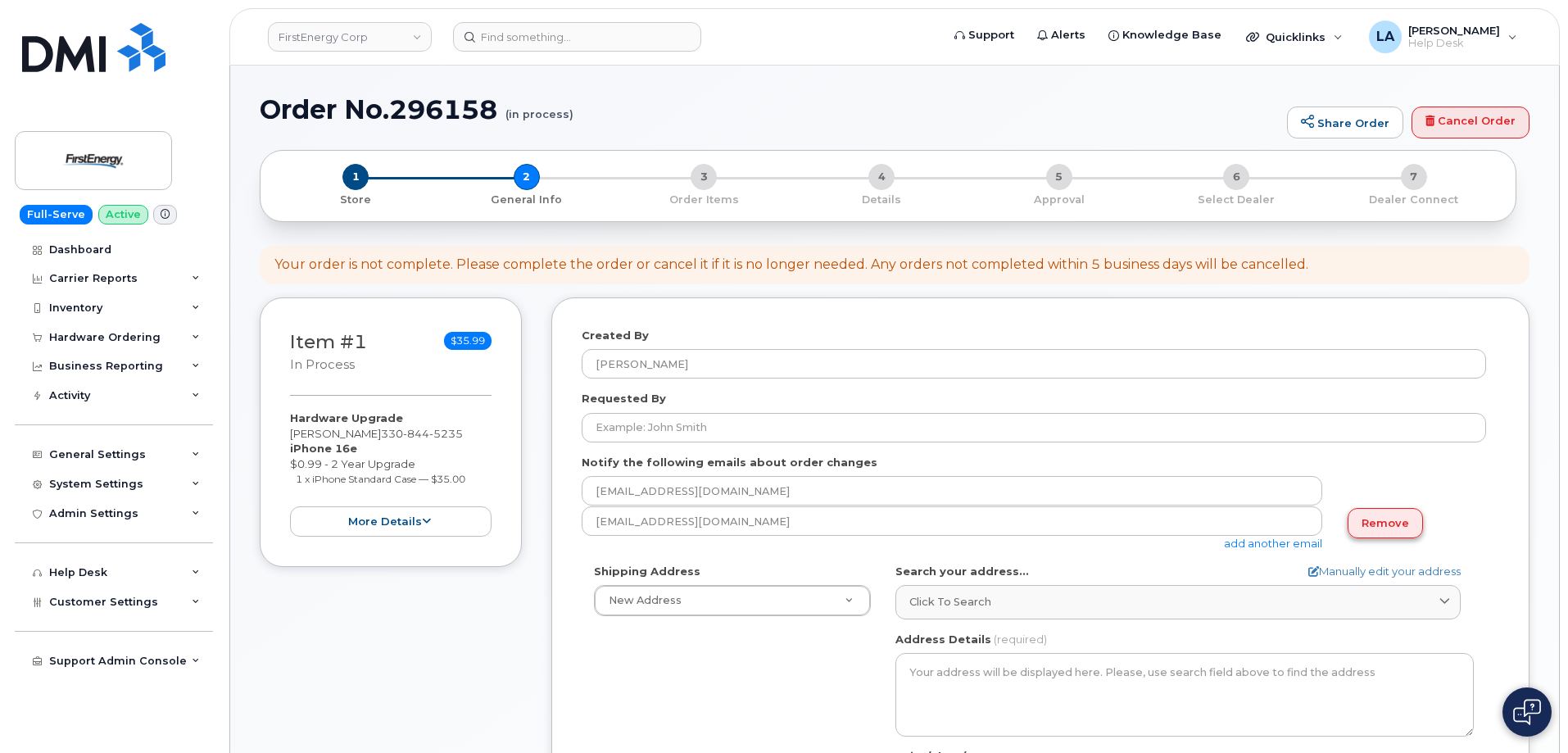 click on "Remove" 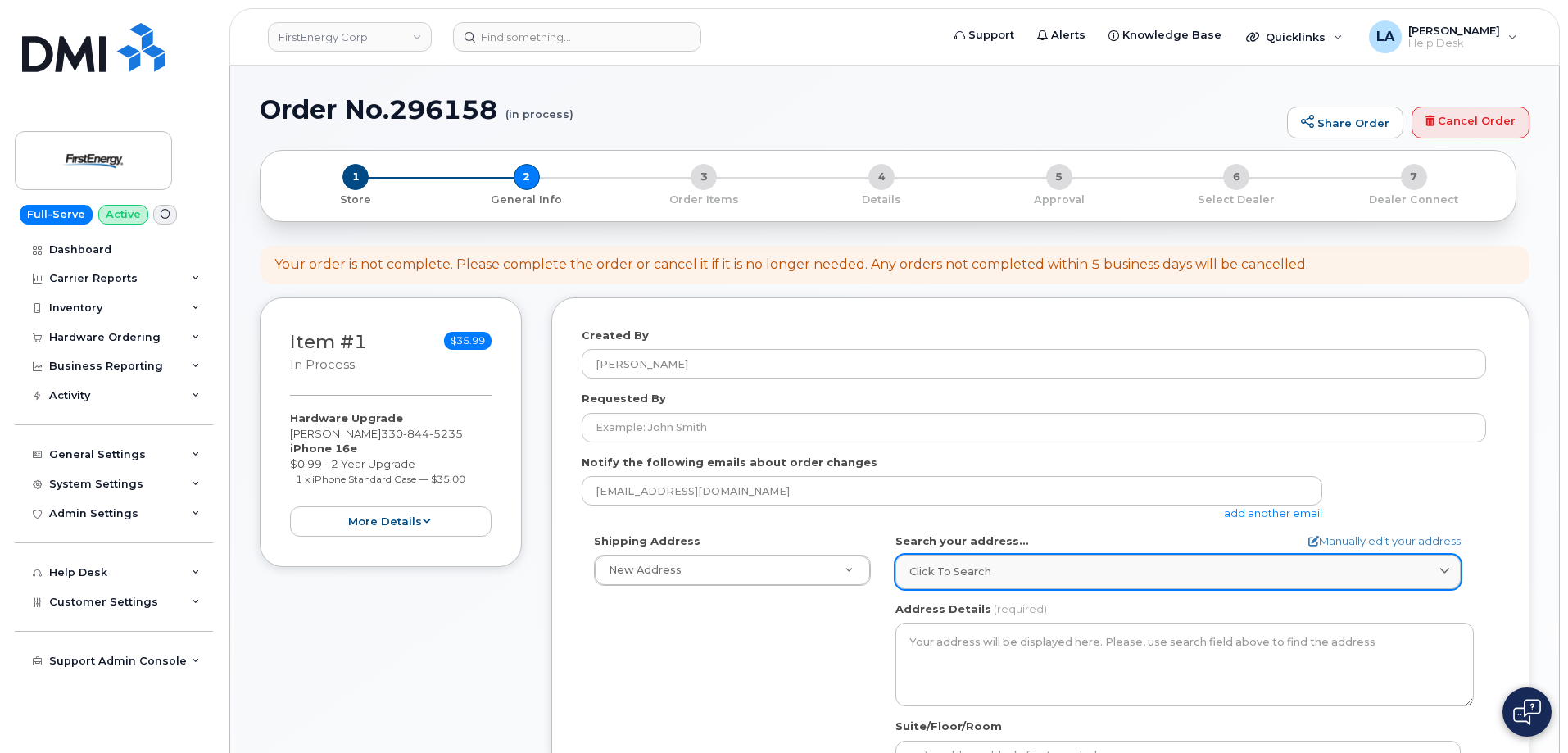 click on "Click to search" 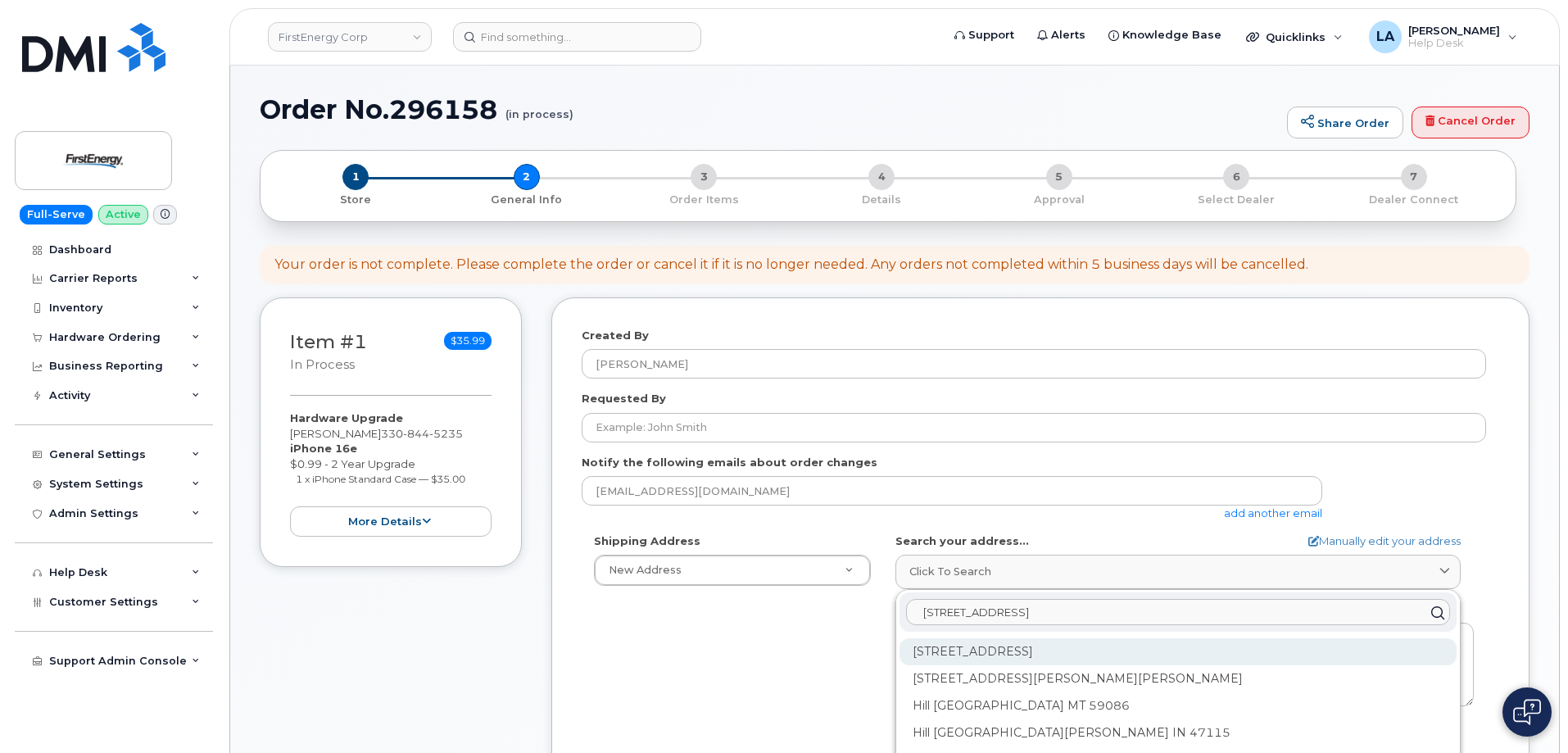 type on "[STREET_ADDRESS]" 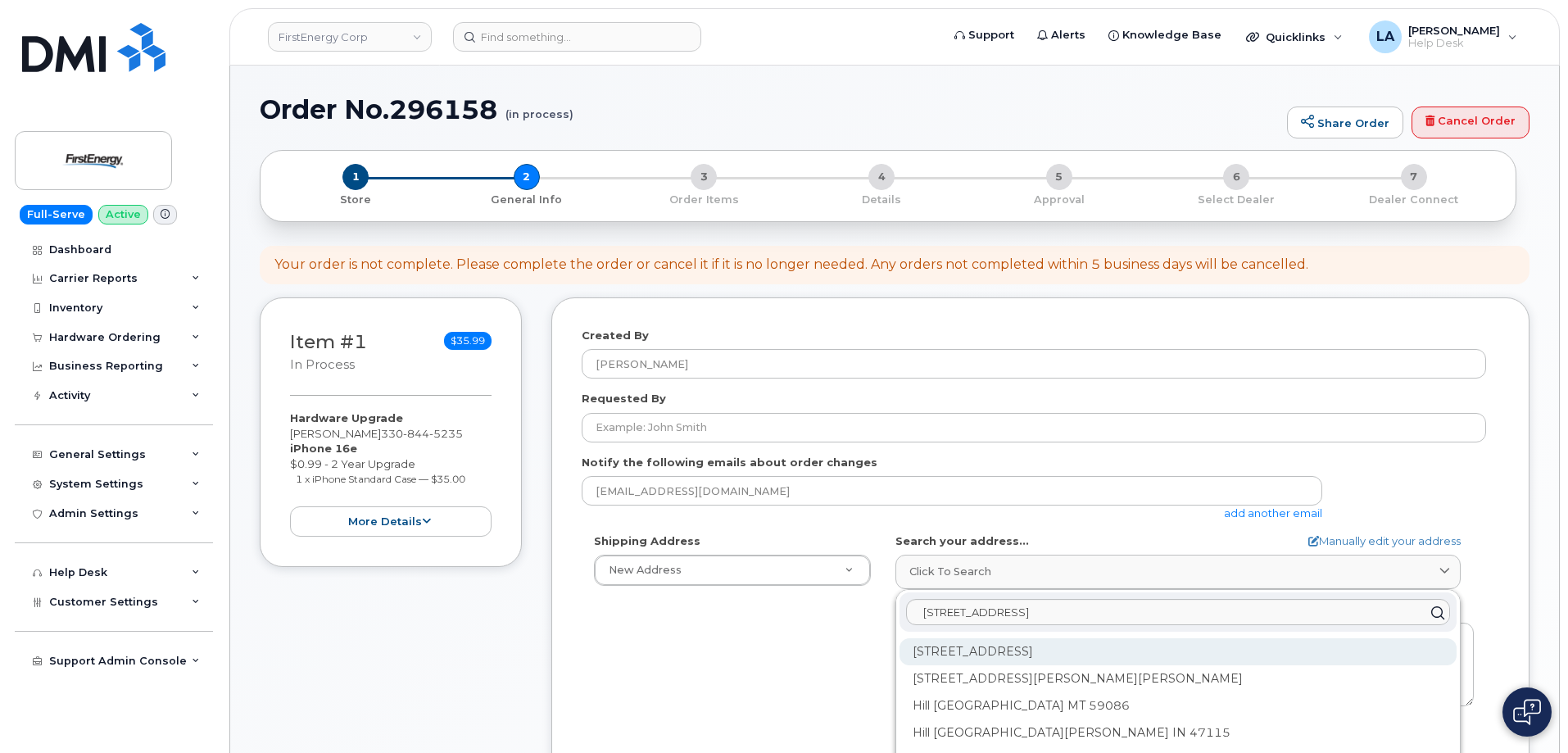 click on "[STREET_ADDRESS]" 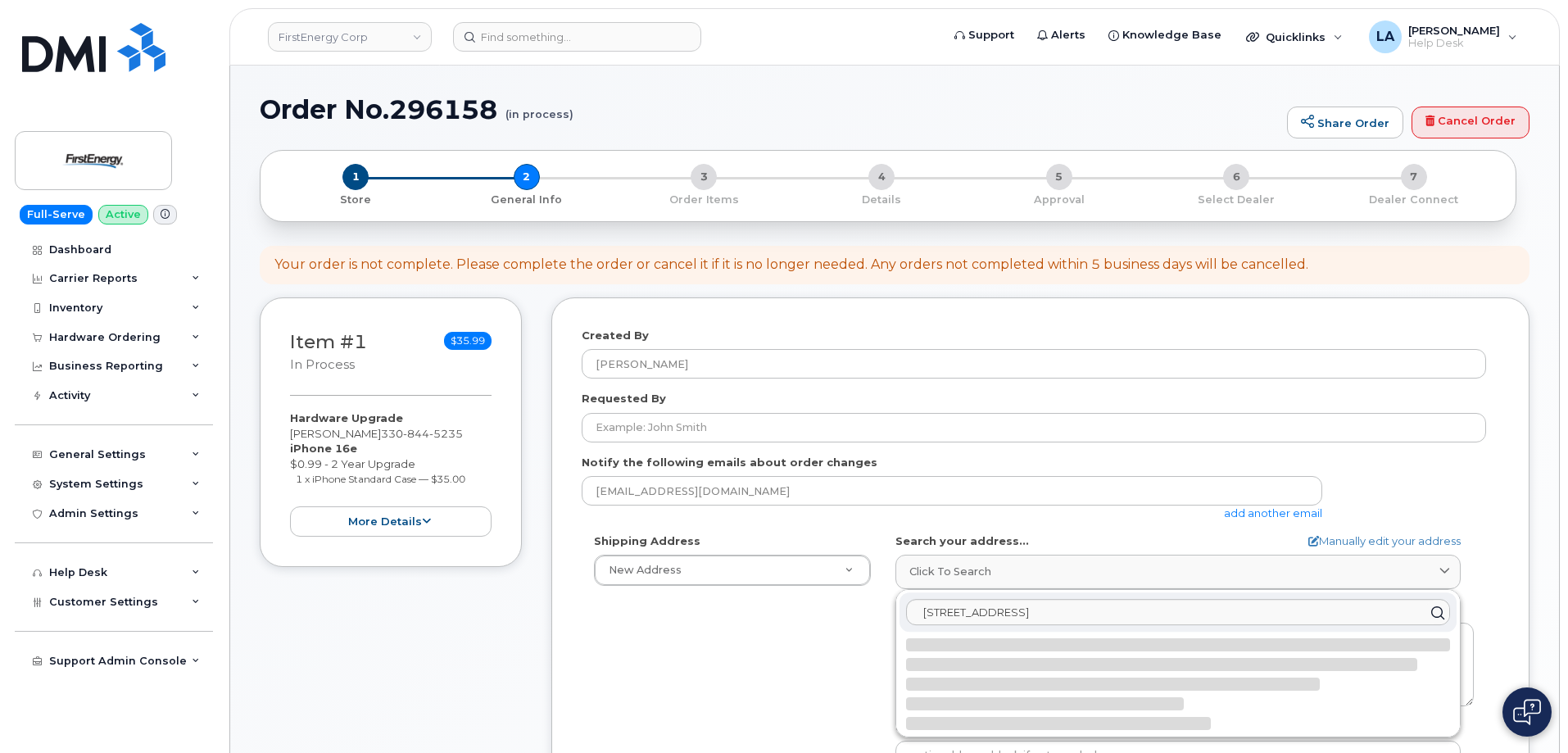 select 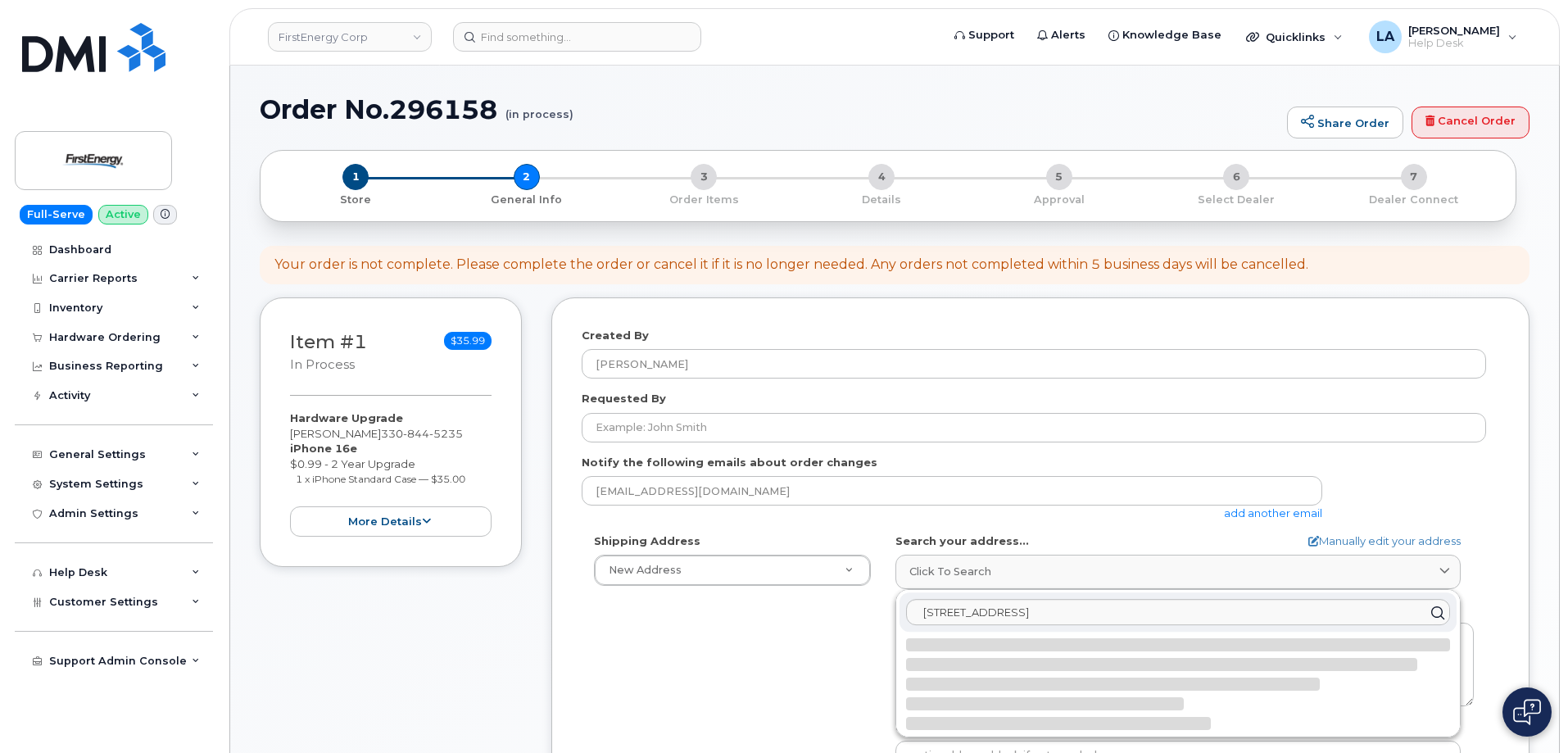 type on "[STREET_ADDRESS]" 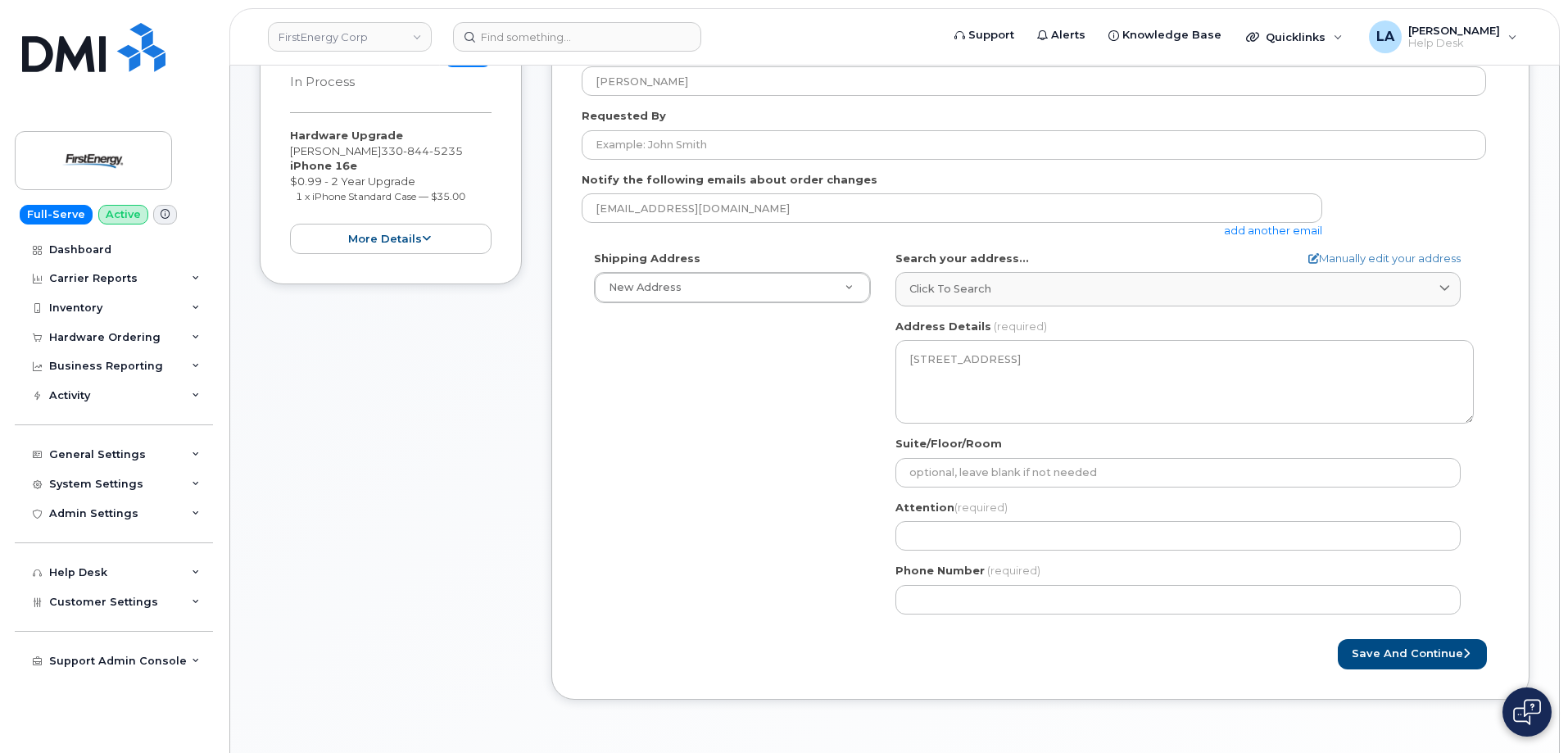 scroll, scrollTop: 301, scrollLeft: 0, axis: vertical 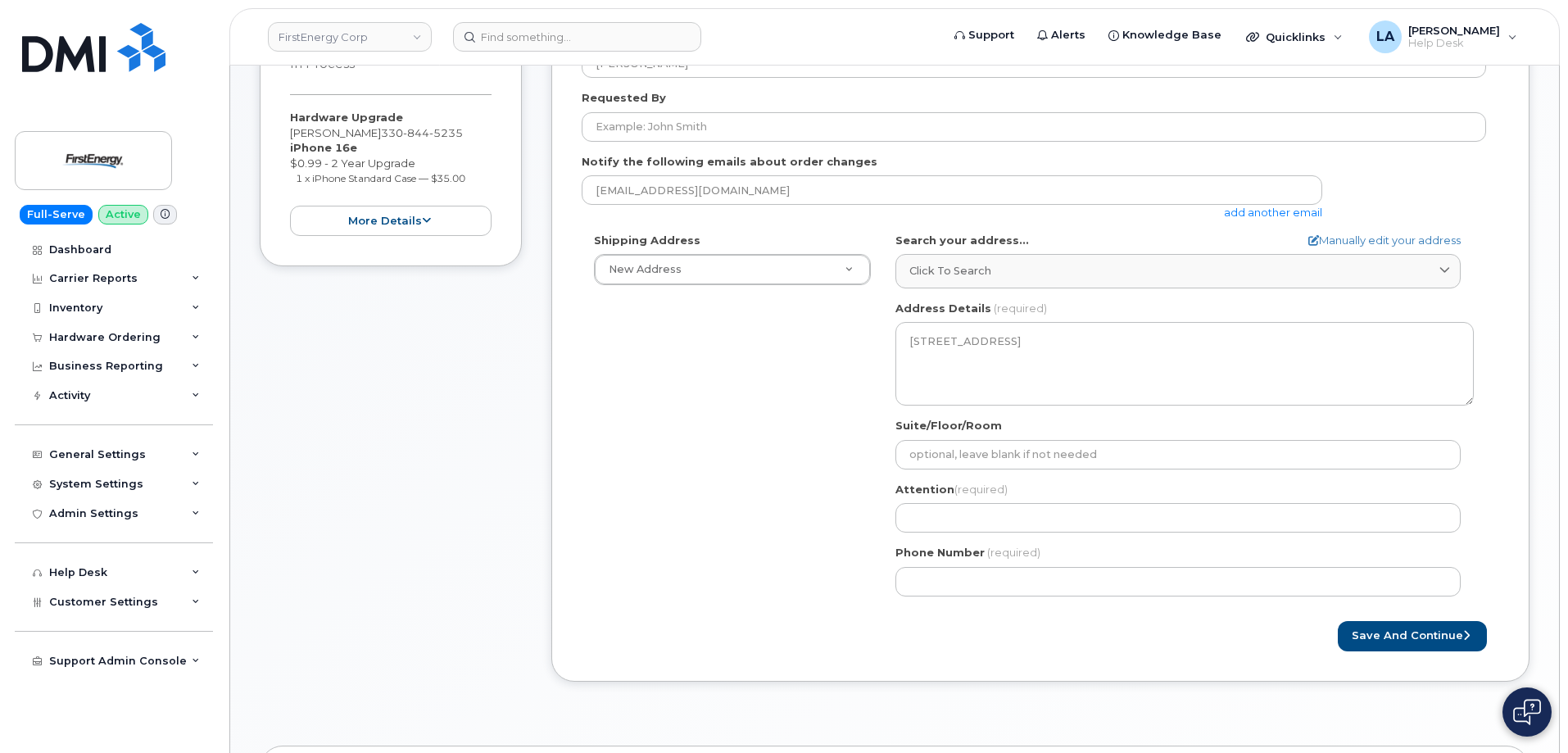 drag, startPoint x: 365, startPoint y: 134, endPoint x: 286, endPoint y: 132, distance: 79.025312 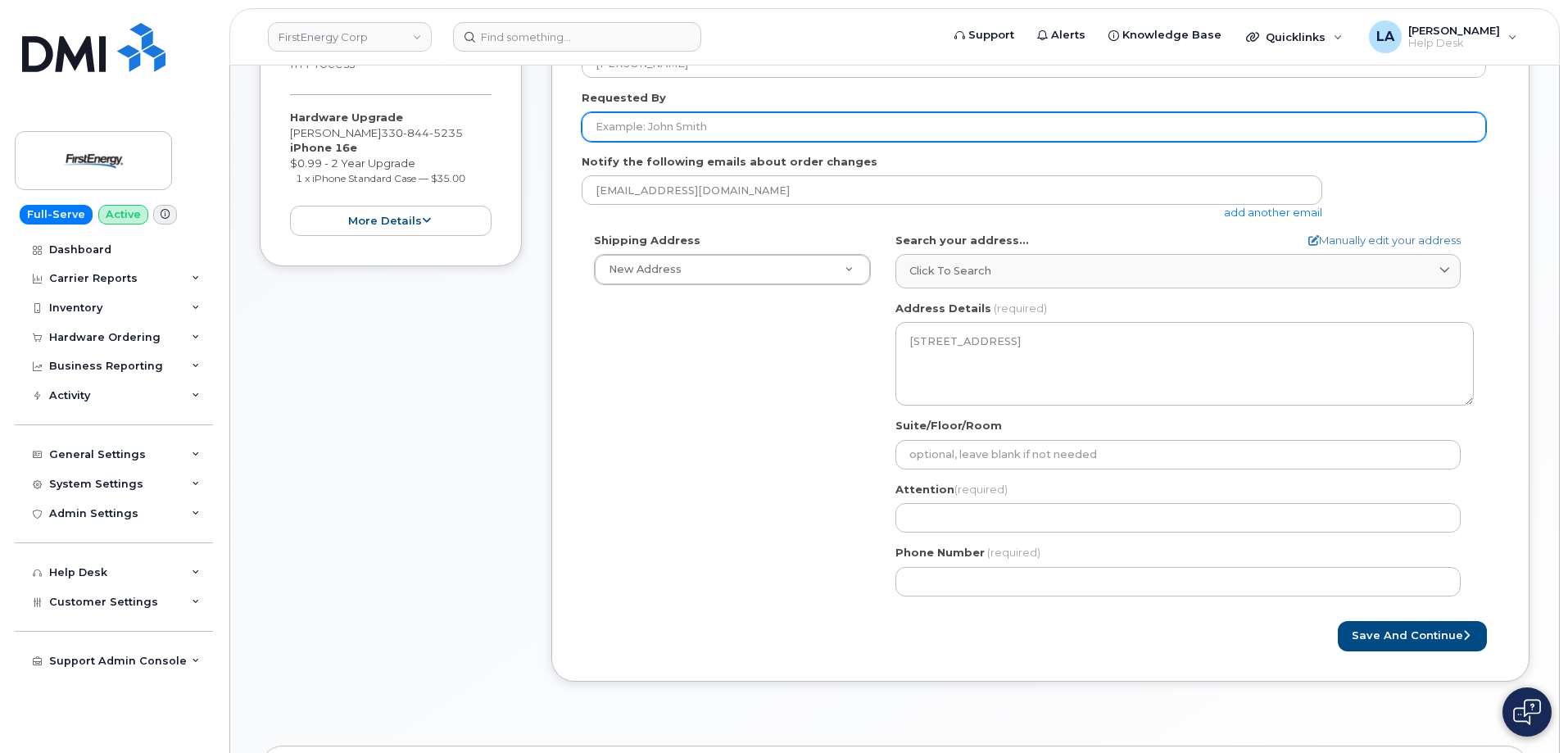 click on "Requested By" 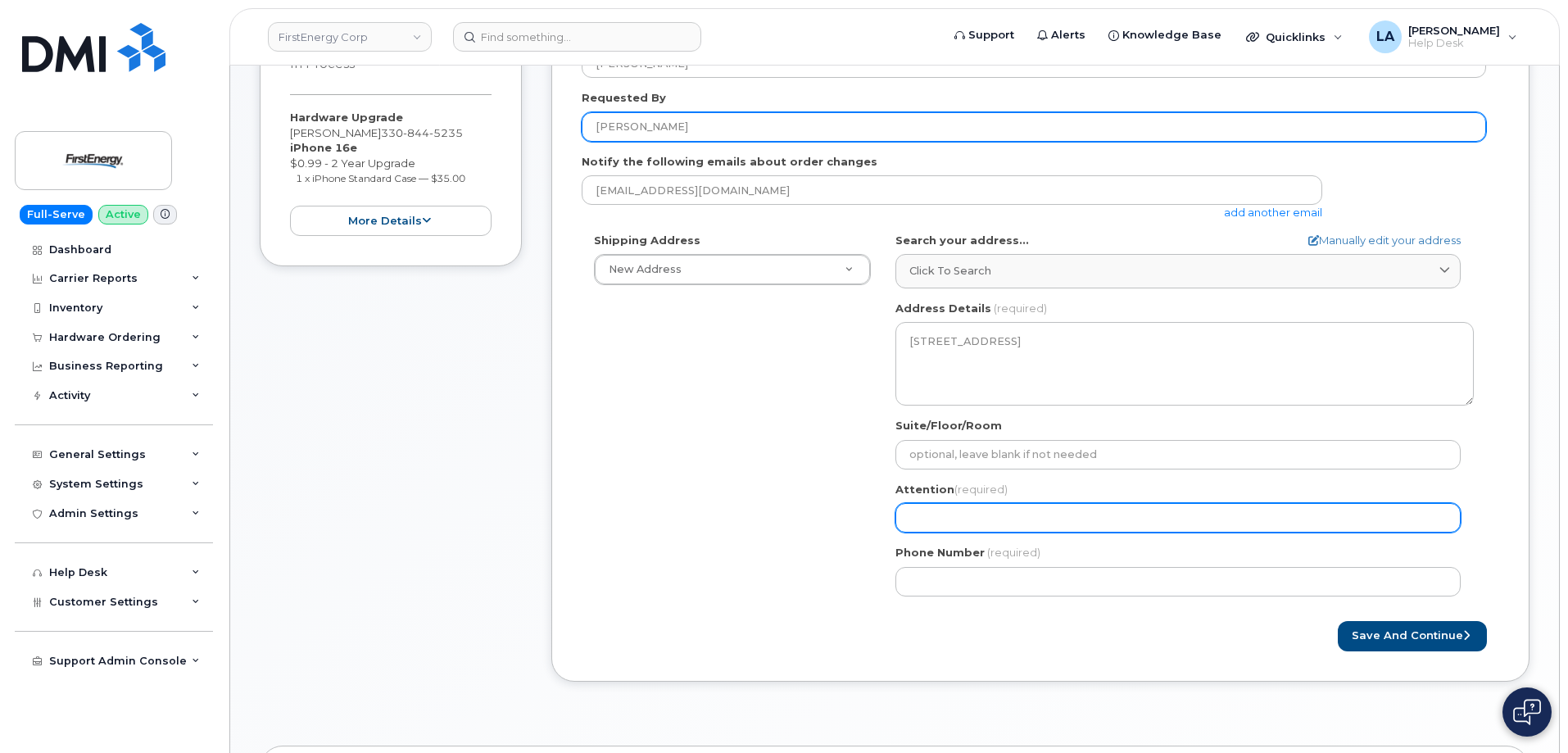 type on "[PERSON_NAME]" 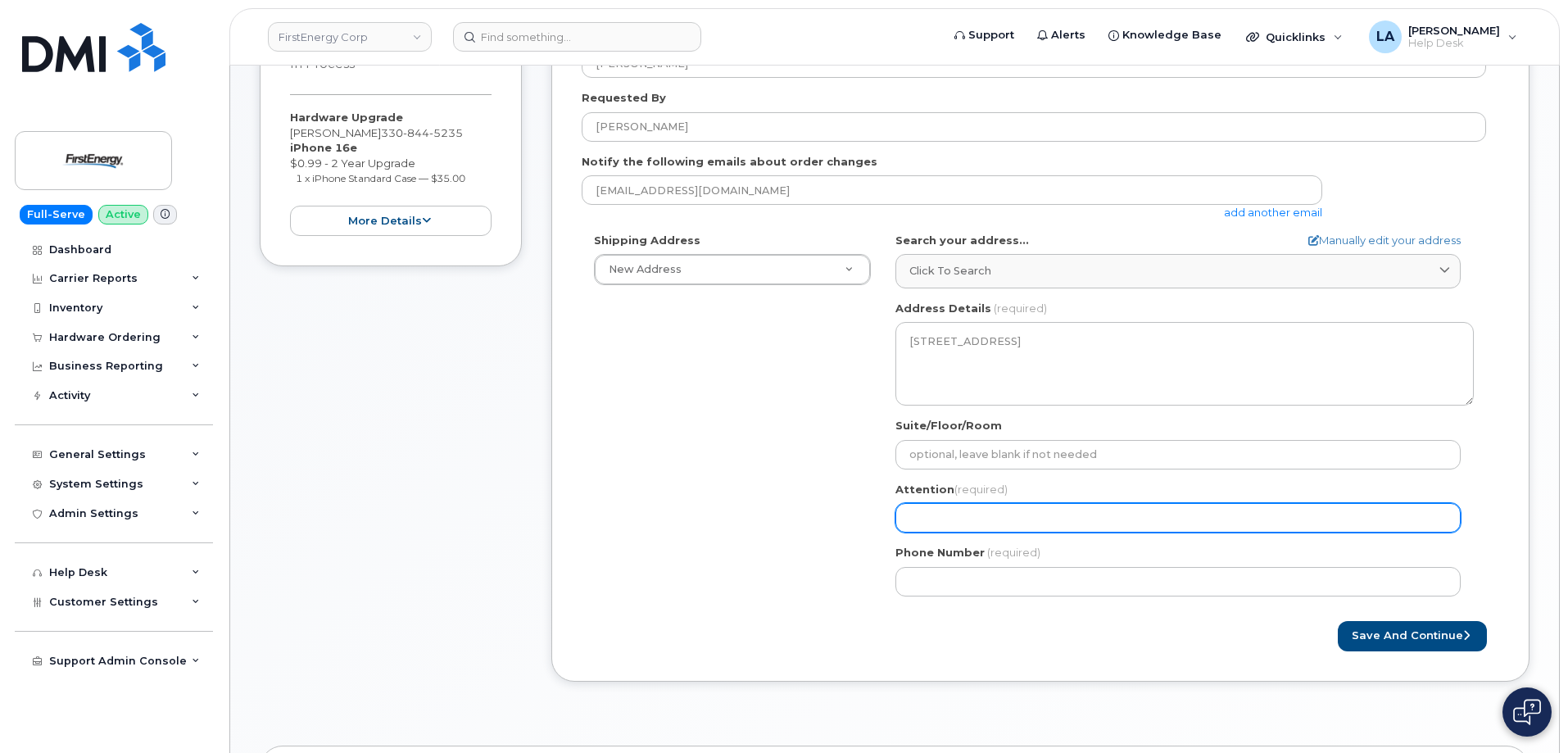 click on "Attention
(required)" 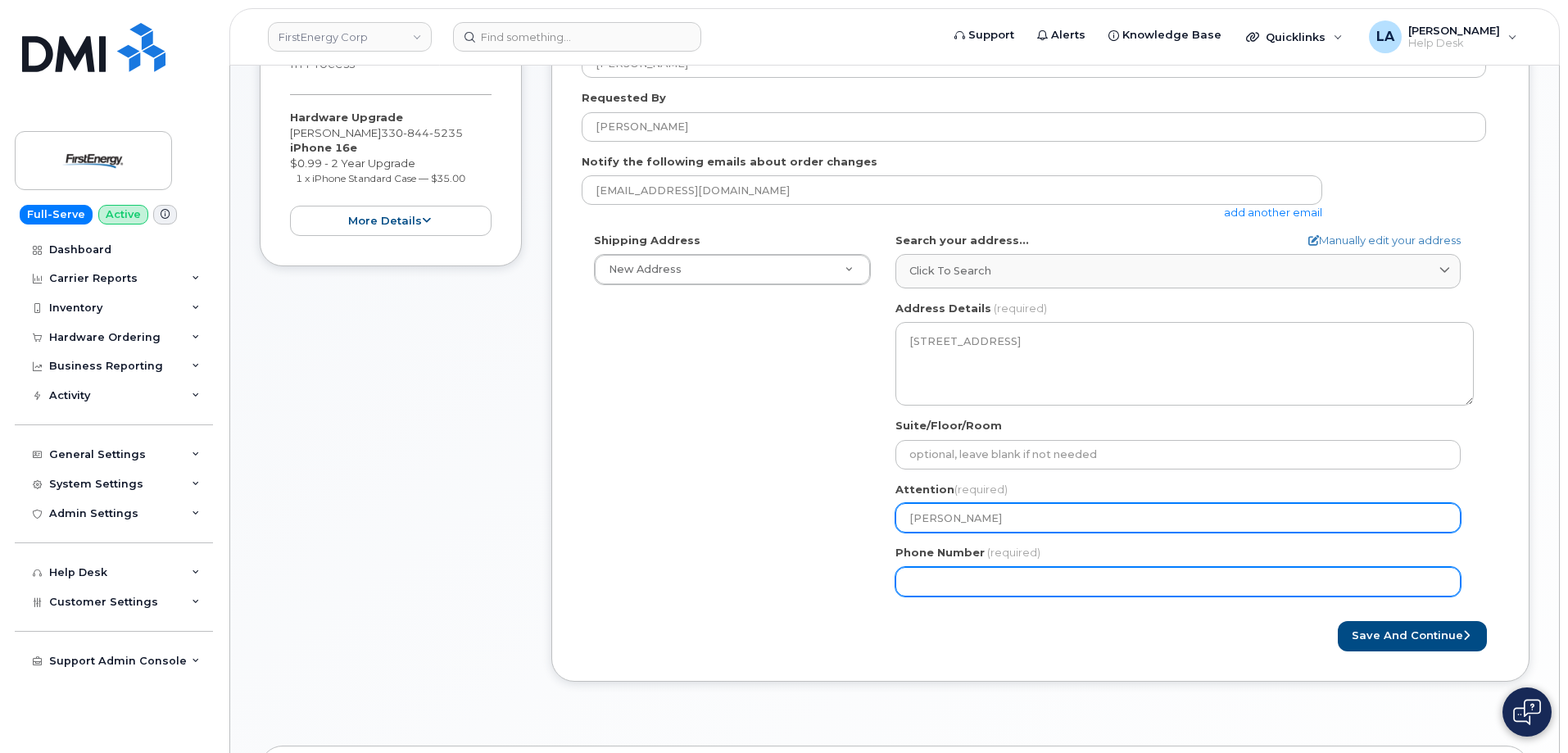 type on "[PERSON_NAME]" 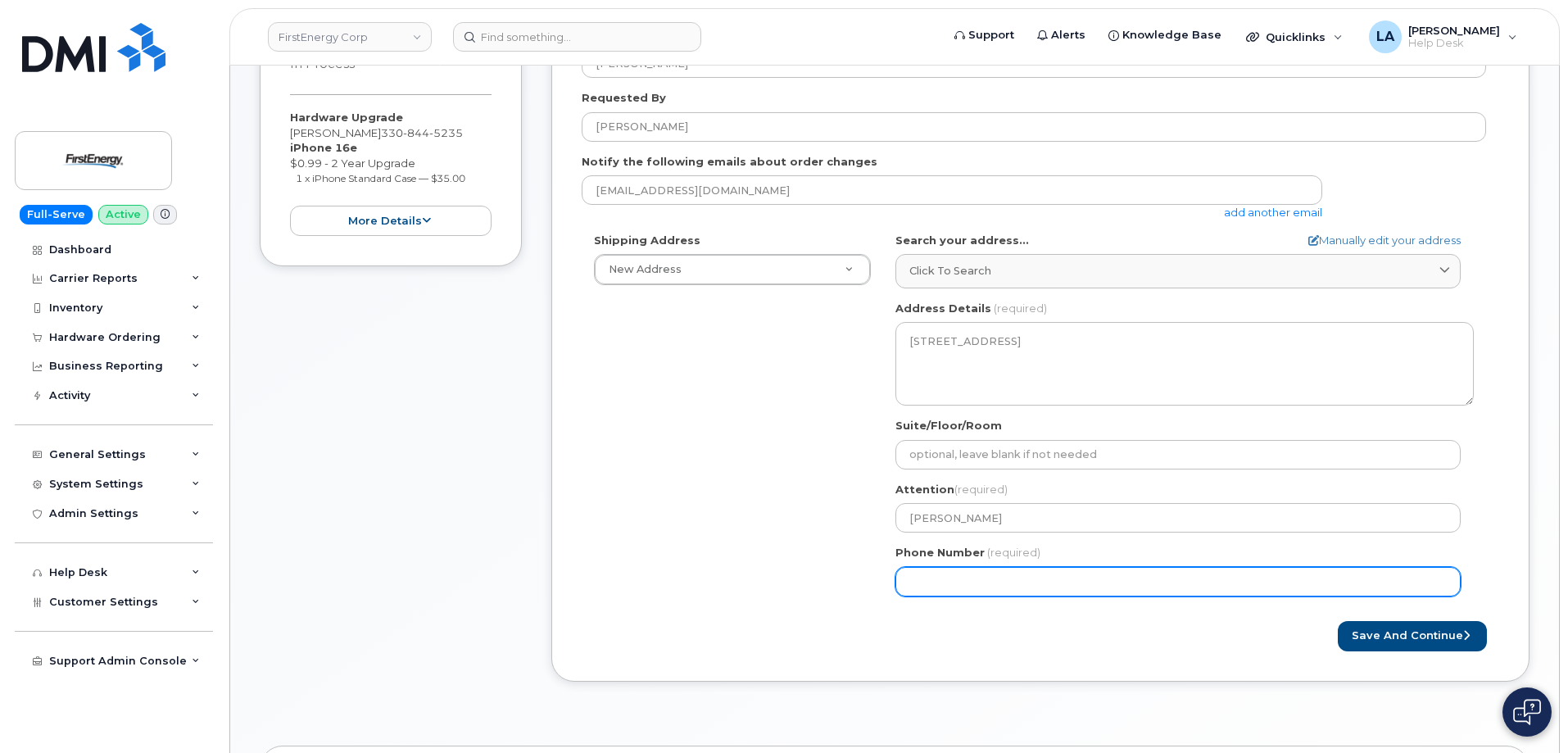 click on "Phone Number" 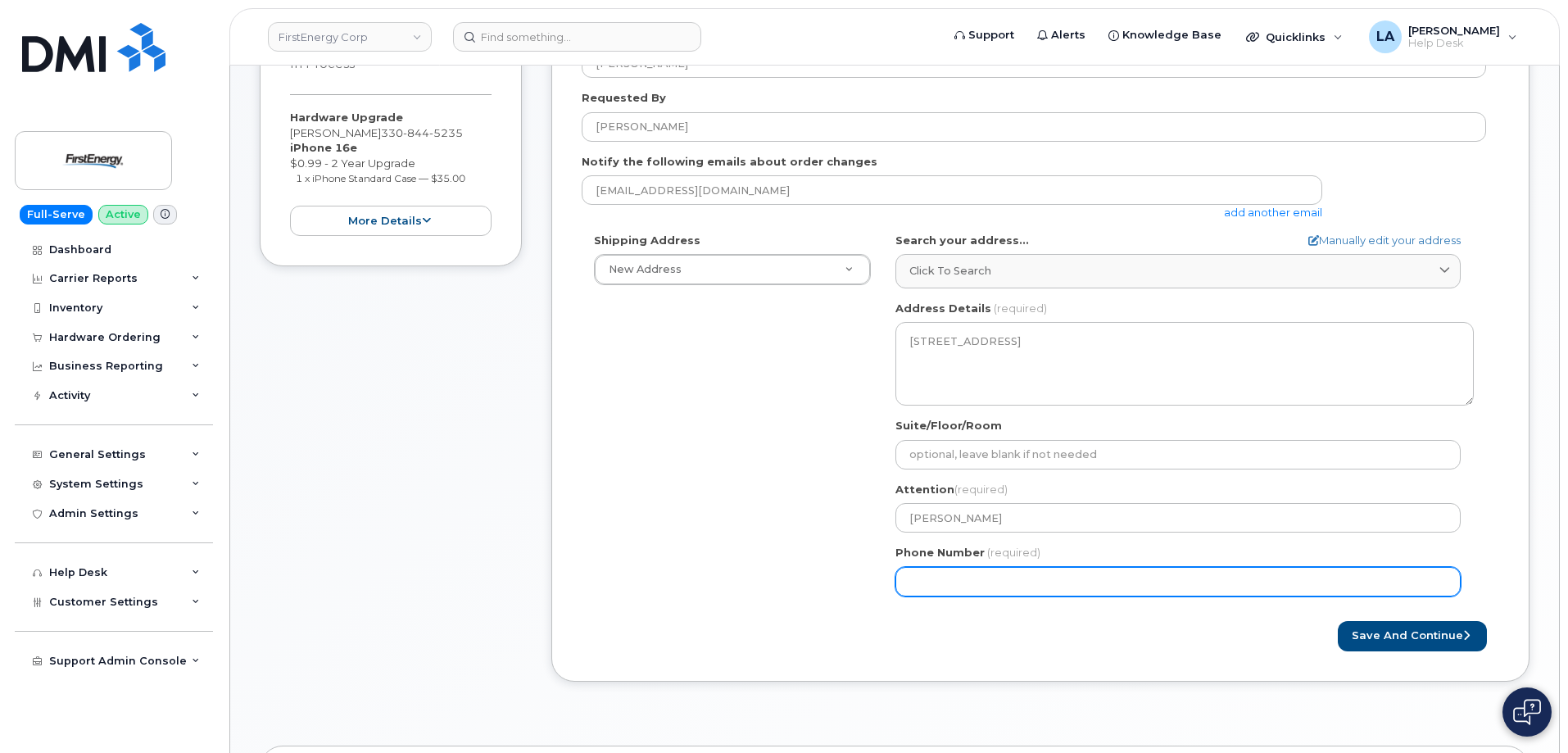 paste on "3308445235" 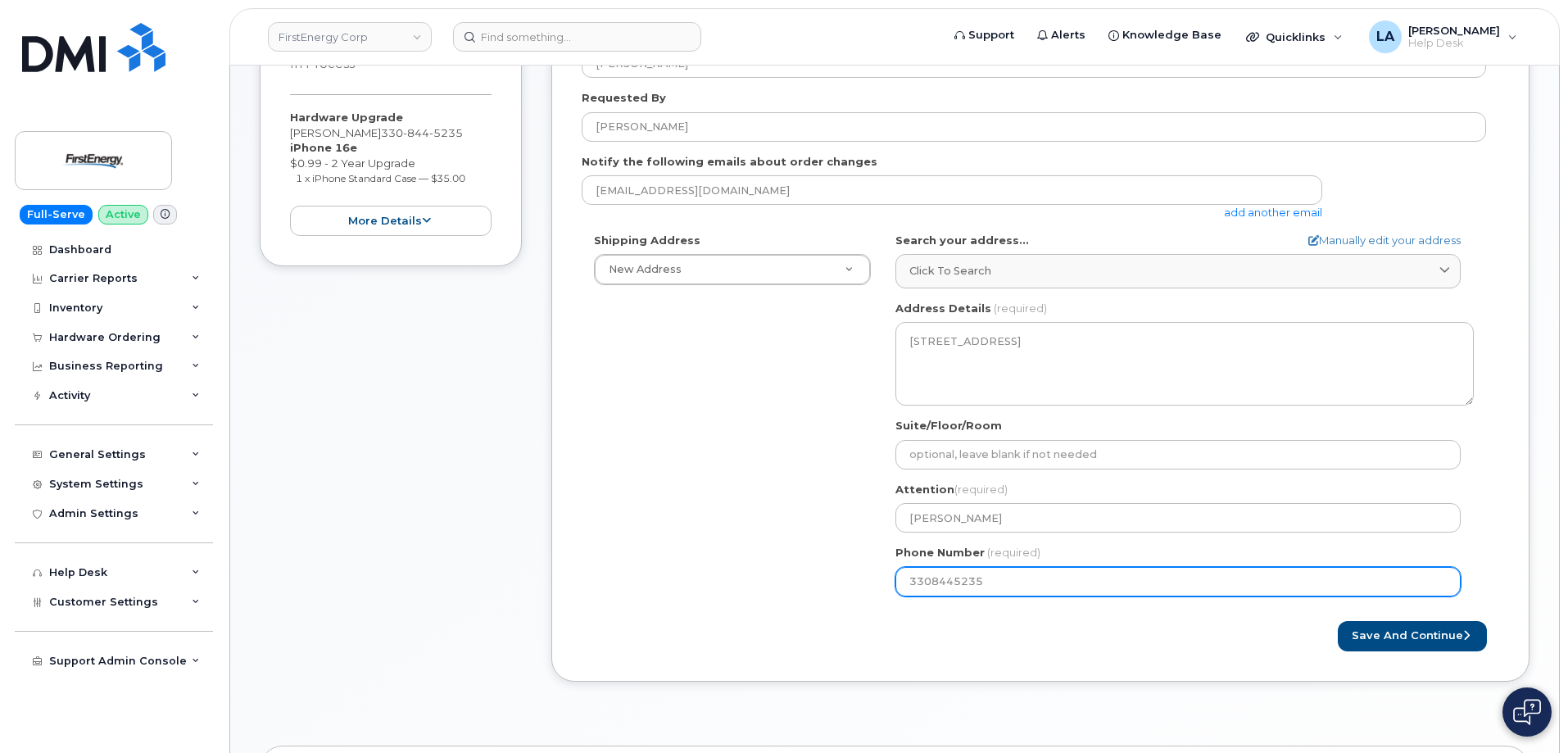 select 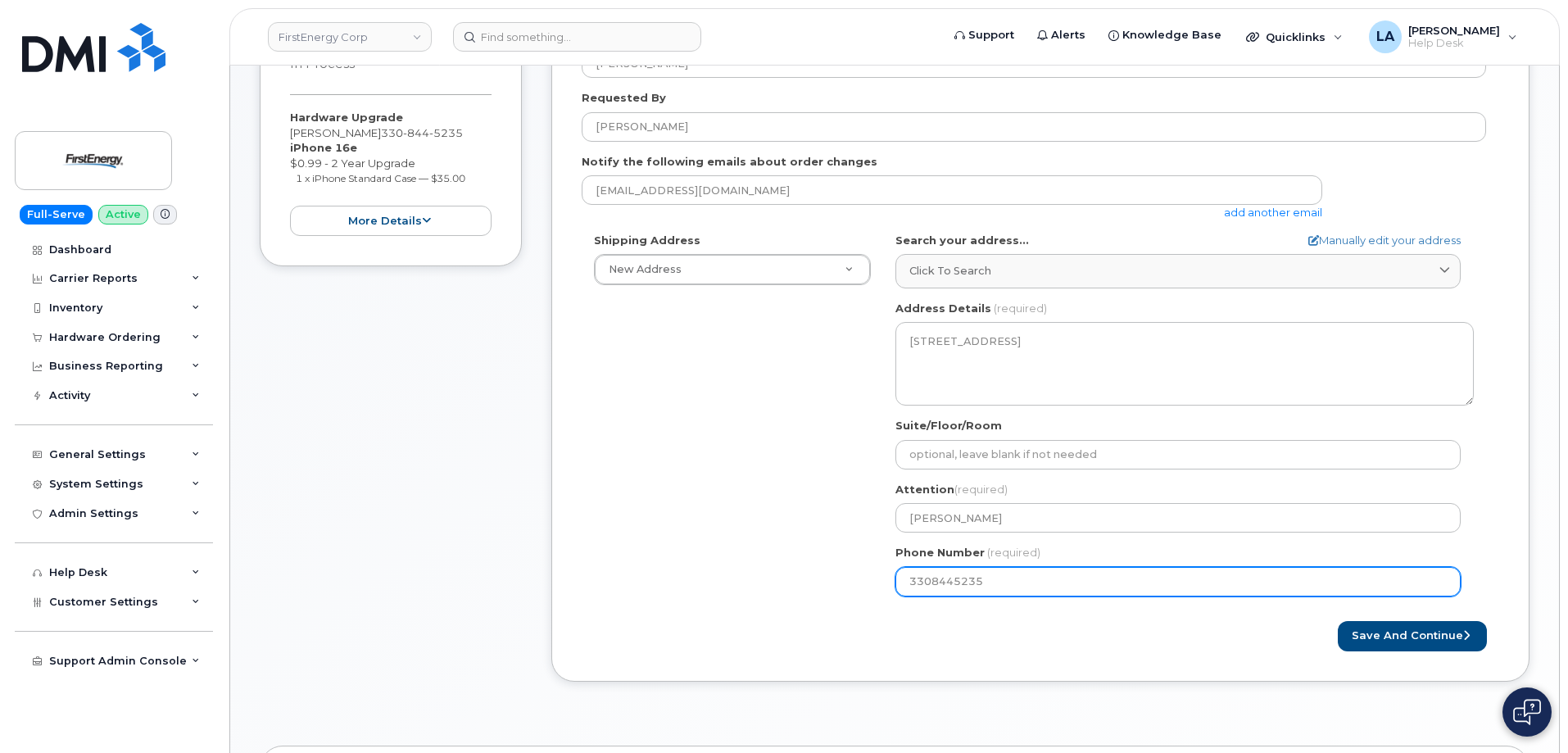 type on "3308445235" 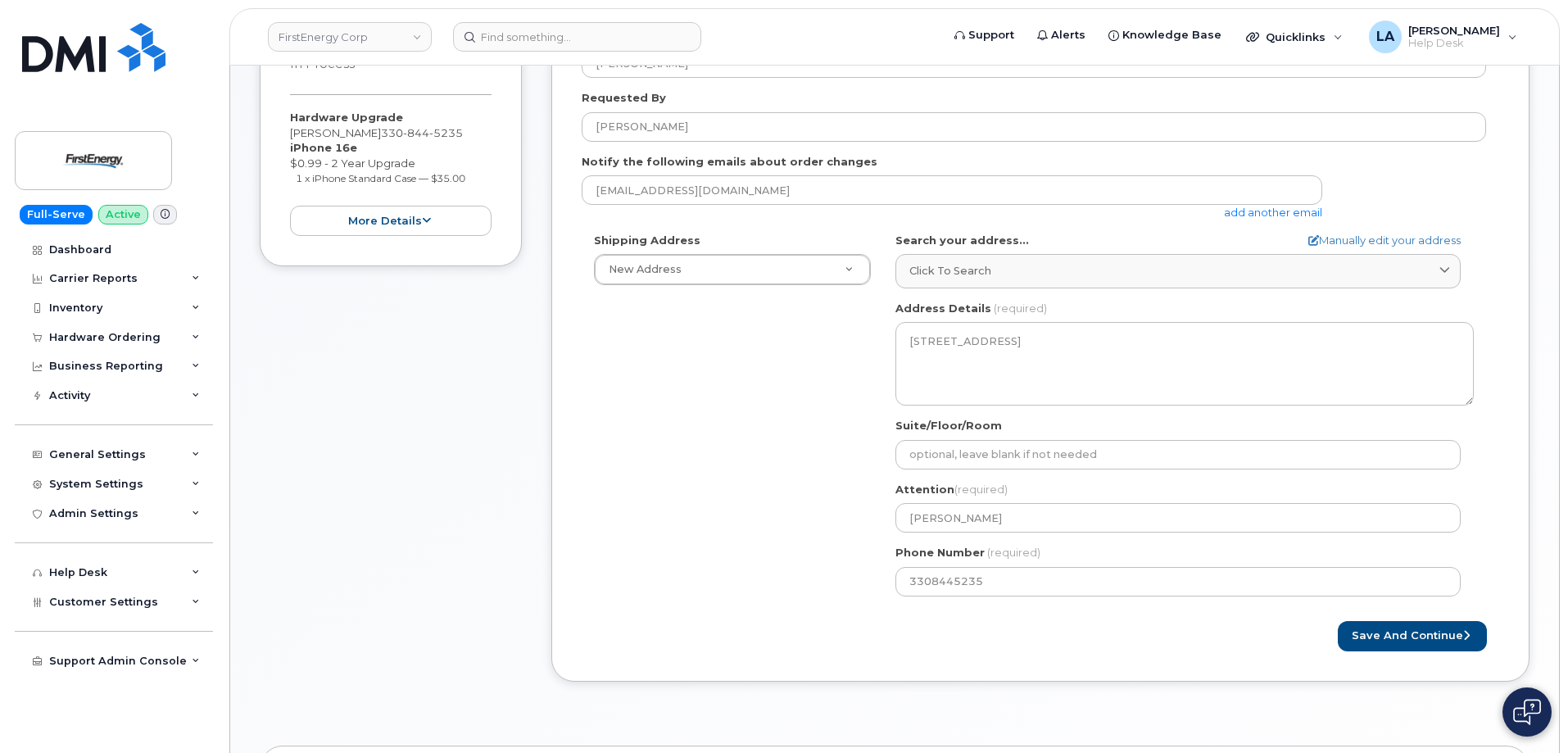 click on "Shipping Address
New Address                                     New Address 3601 Ridge Rd 543 Lake Rd 14 N Shue String Ln 1910 W Market St 4295 E 146th St
OH
North Canton
Search your address...
Manually edit your address
Click to search 5153 Cual Hill St NW No available options
Address Line
(required)
Lookup your address
5153 Quail Hill St NW
State
(required)
Alabama
Alaska
American Samoa
Arizona
Arkansas
California
Colorado
Connecticut
Delaware
District of Columbia
Florida
Georgia
Guam
Hawaii
Idaho
Illinois
Indiana
Iowa
Kansas
Kentucky
Louisiana
Maine
Maryland
Massachusetts
Michigan
Minnesota
Mississippi
Missouri
Montana
Nebraska
Nevada
New Hampshire
New Jersey
New Mexico
New York
North Carolina
North Dakota
Ohio
Oklahoma
Oregon
Pennsylvania
Puerto Rico
Rhode Island
South Carolina
South Dakota
Tennessee
Texas
Utah
Vermont
Virginia" 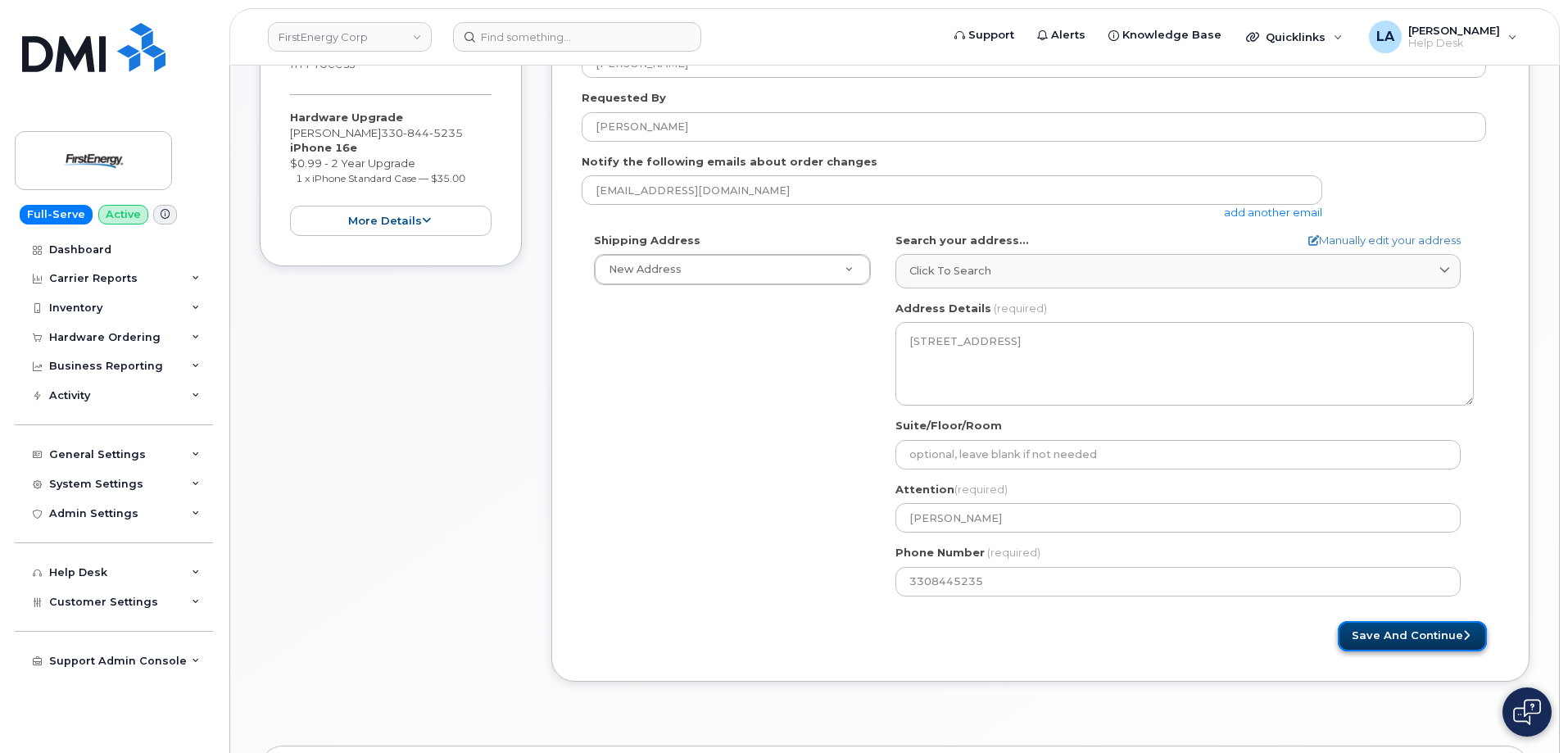 click on "Save and Continue" 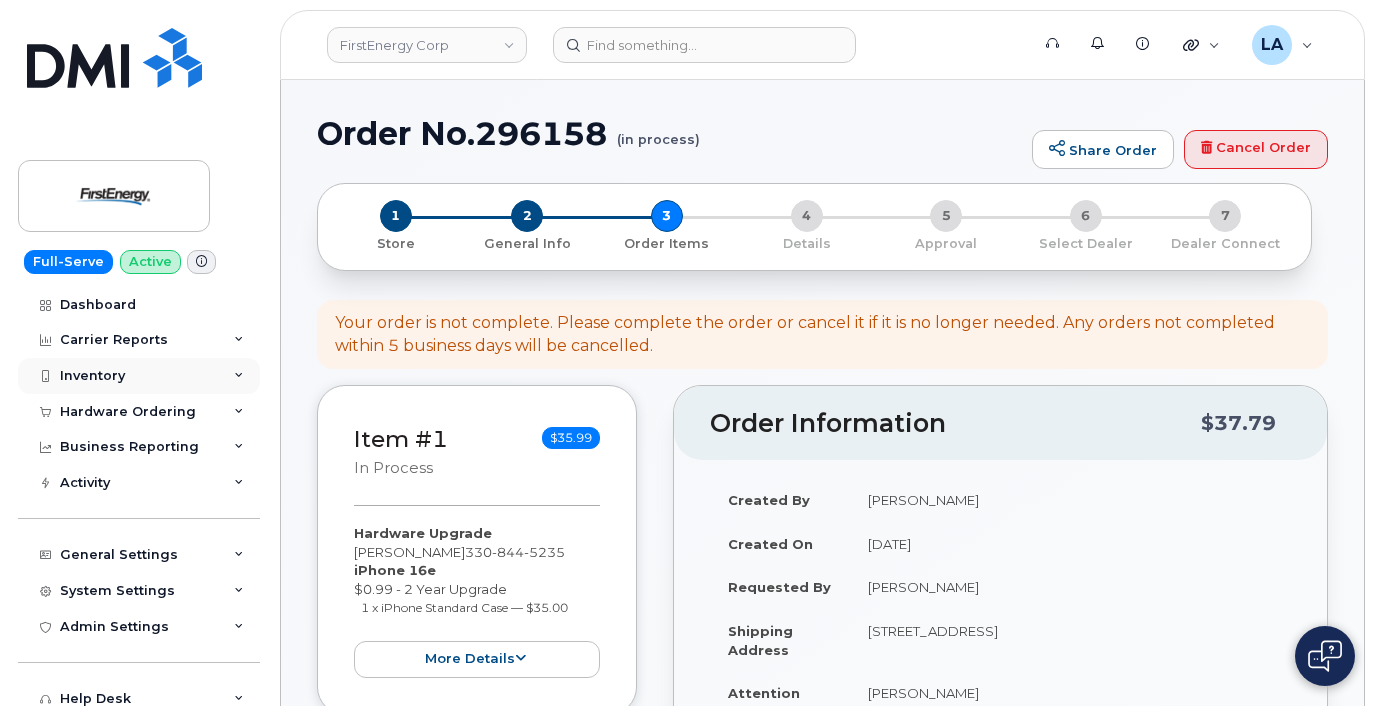 scroll, scrollTop: 0, scrollLeft: 0, axis: both 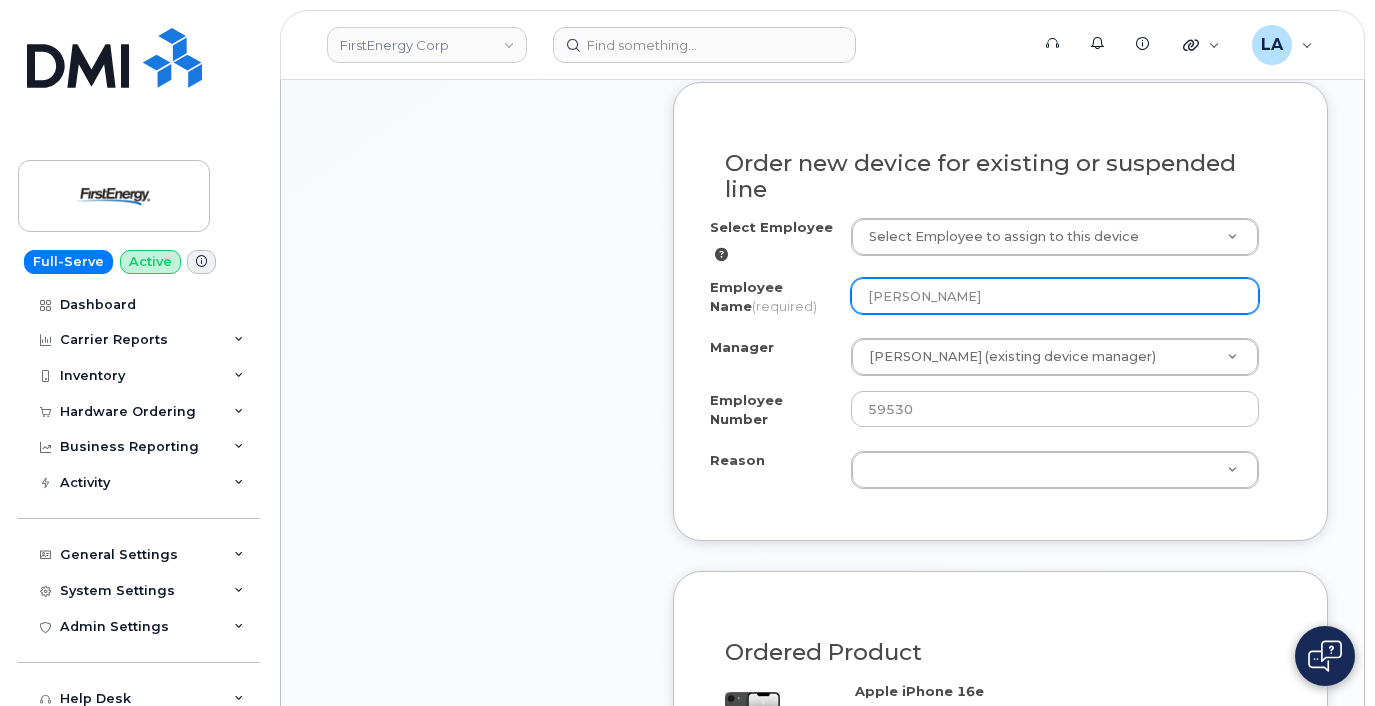 drag, startPoint x: 963, startPoint y: 291, endPoint x: 799, endPoint y: 300, distance: 164.24677 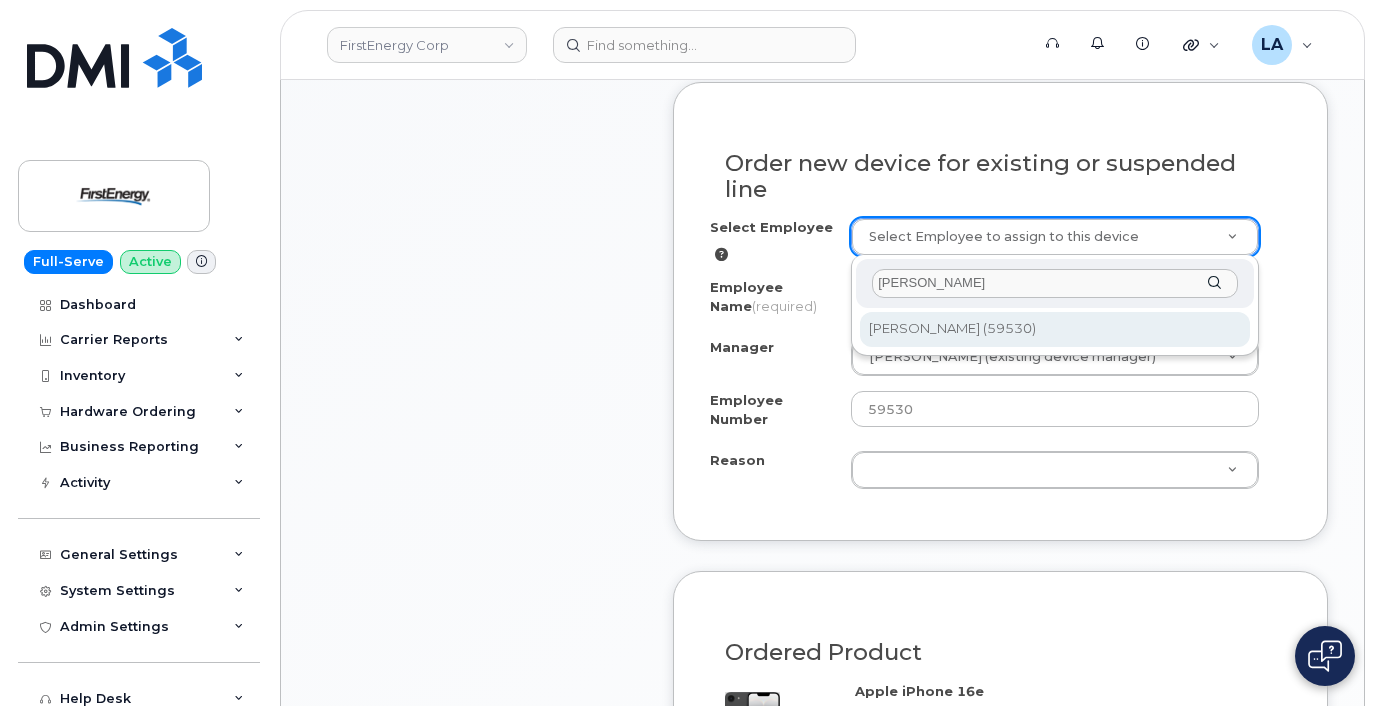 type on "[PERSON_NAME]" 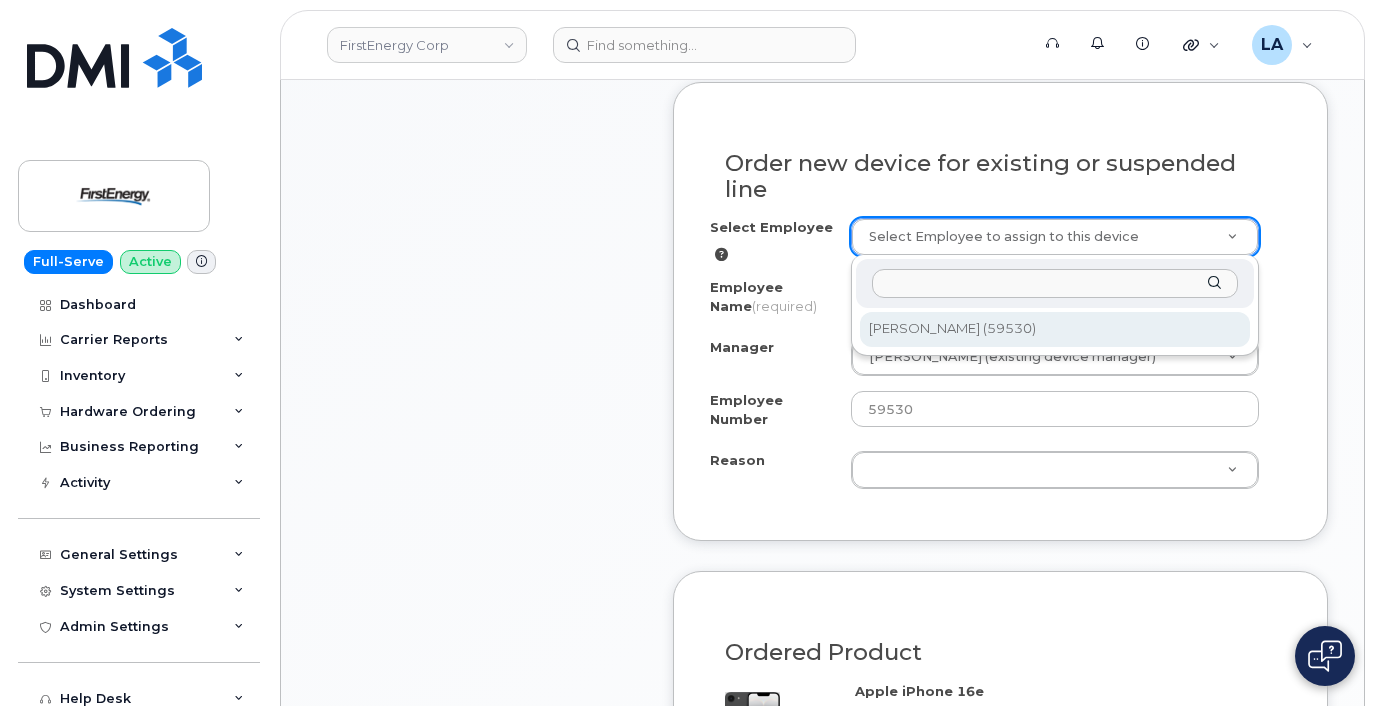 type on "[PERSON_NAME]" 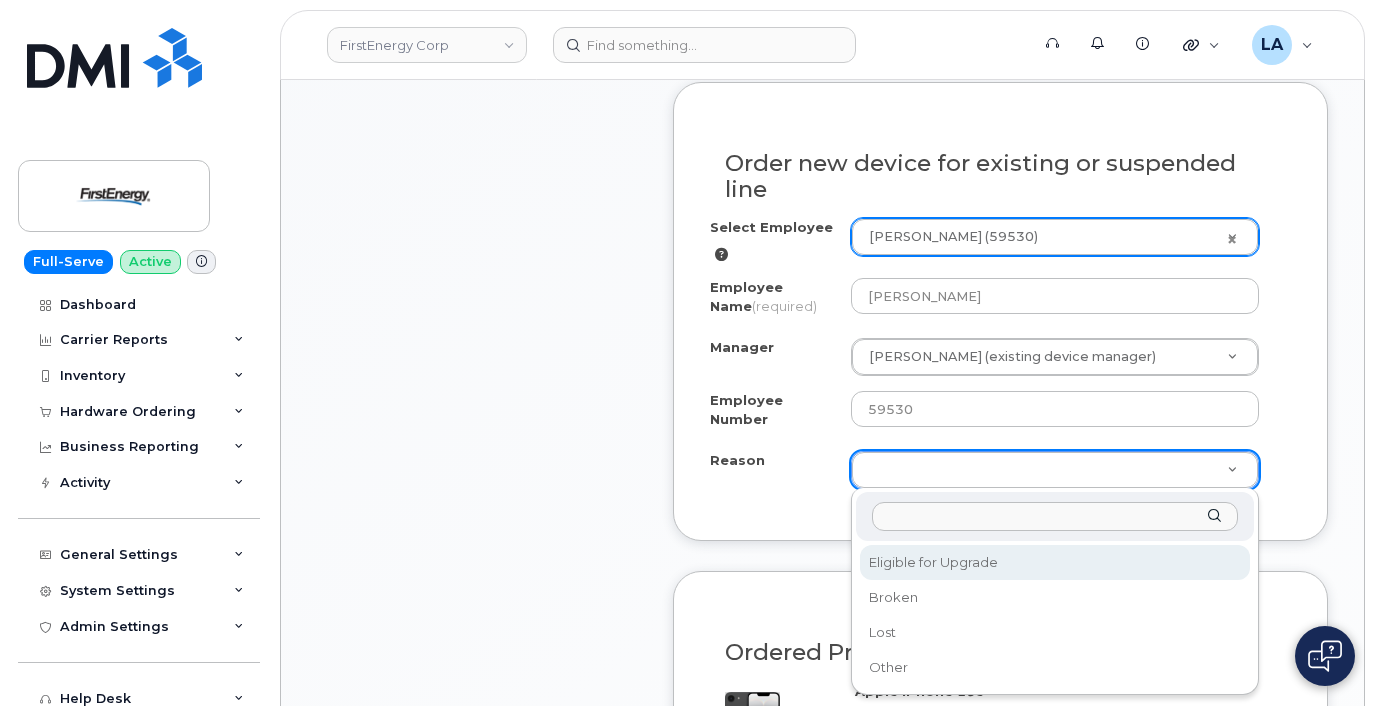 select on "eligible_for_upgrade" 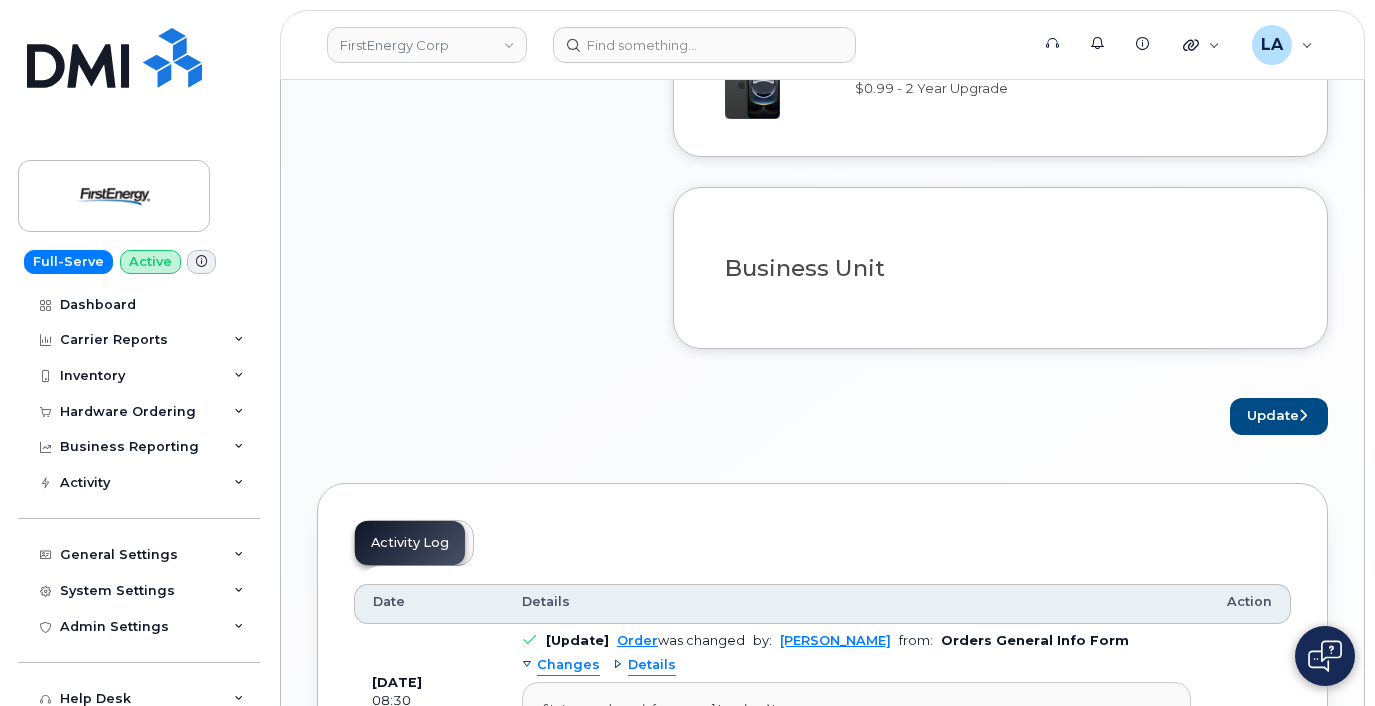 scroll, scrollTop: 1713, scrollLeft: 0, axis: vertical 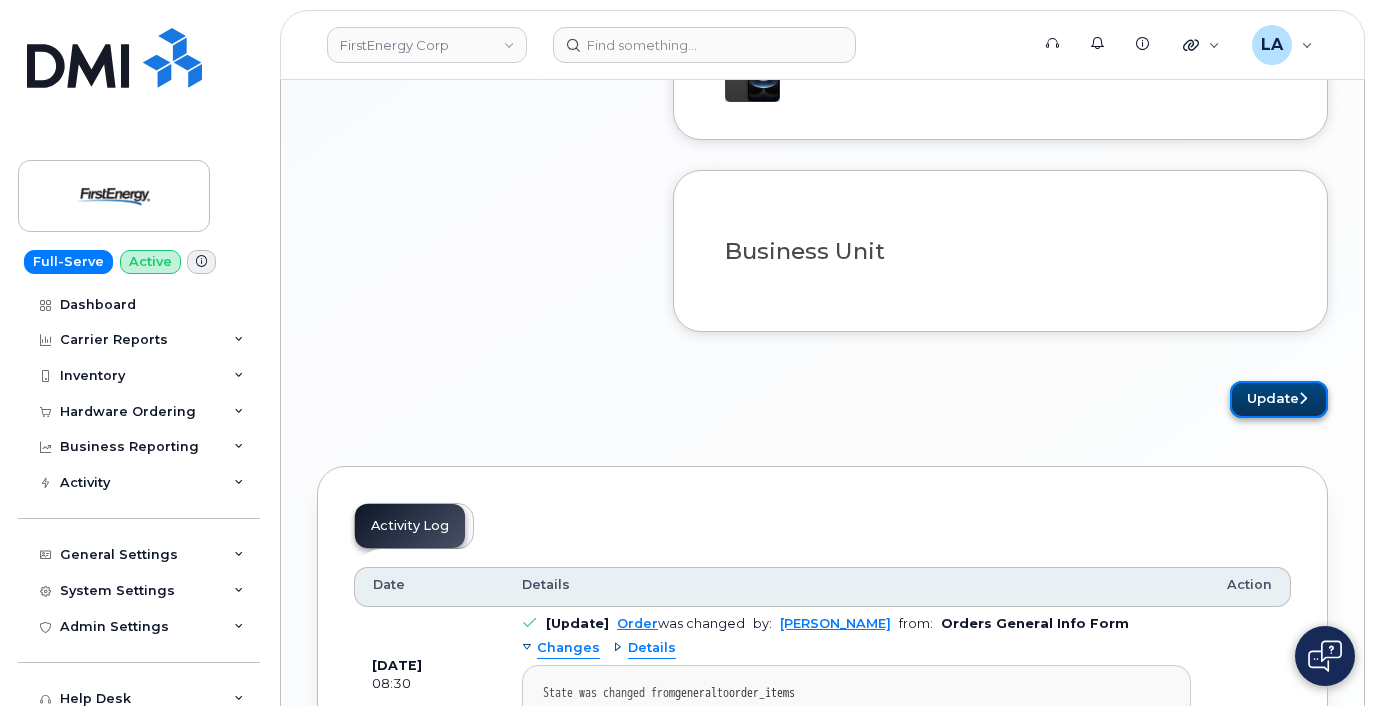 click on "Update" 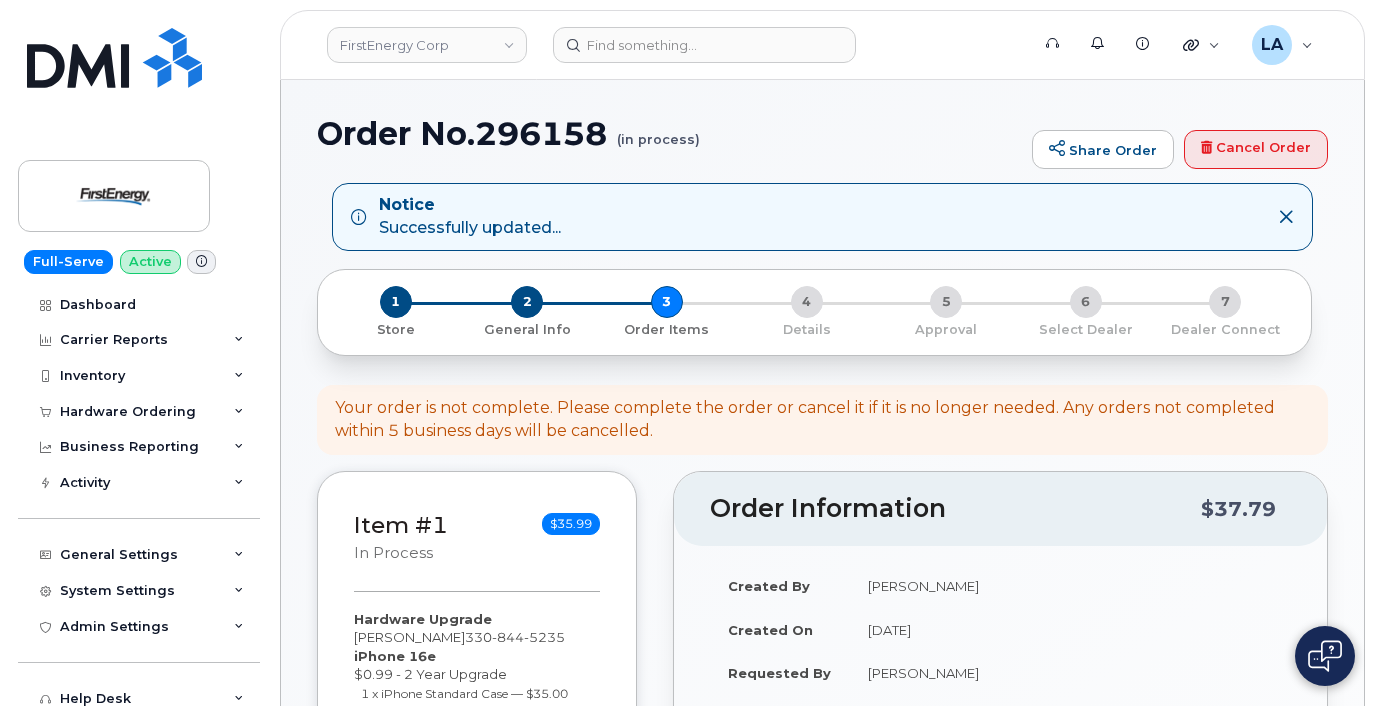scroll, scrollTop: 617, scrollLeft: 0, axis: vertical 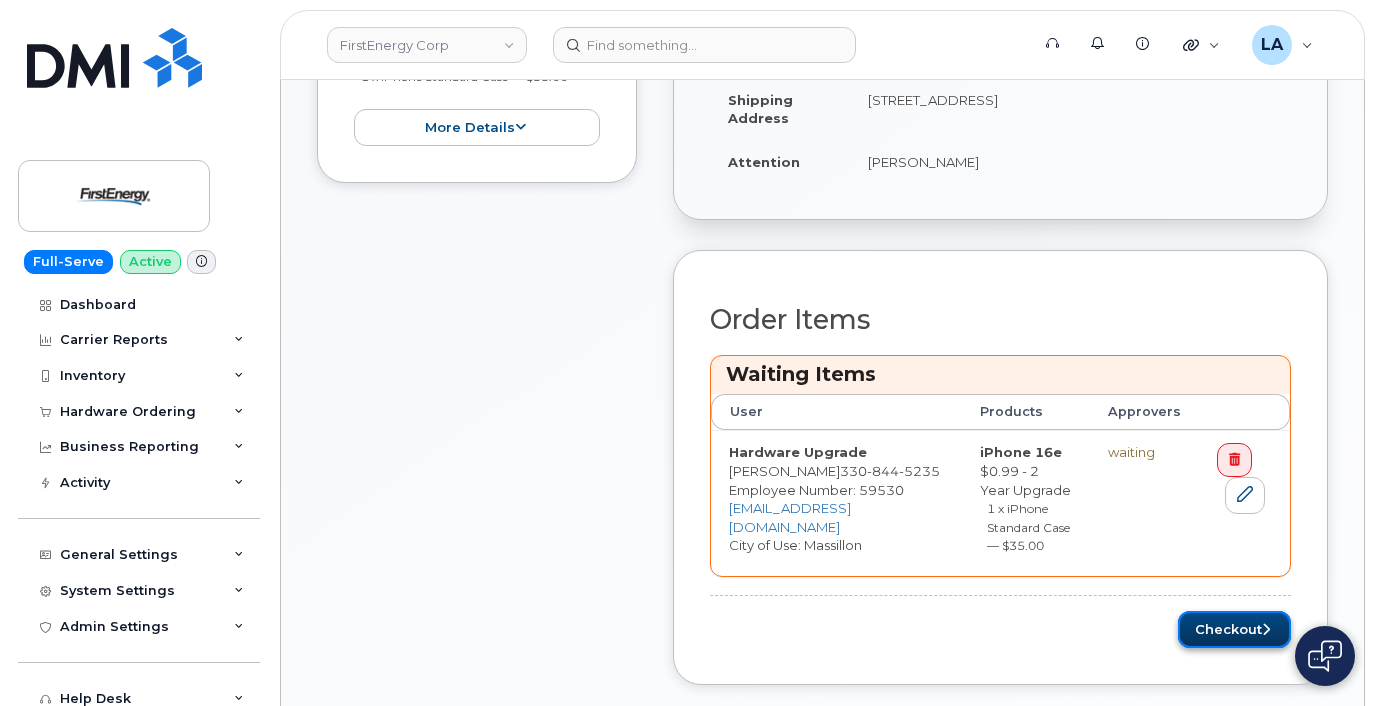 click on "Checkout" 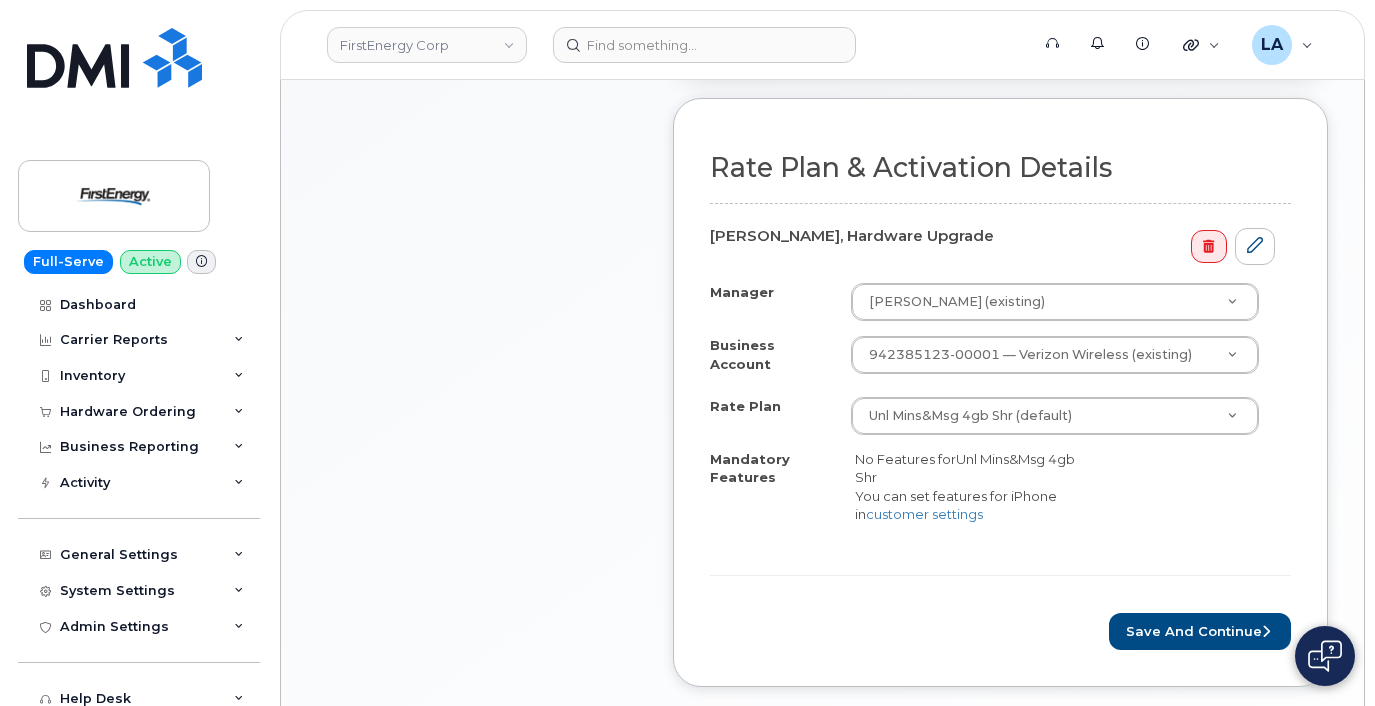 scroll, scrollTop: 617, scrollLeft: 0, axis: vertical 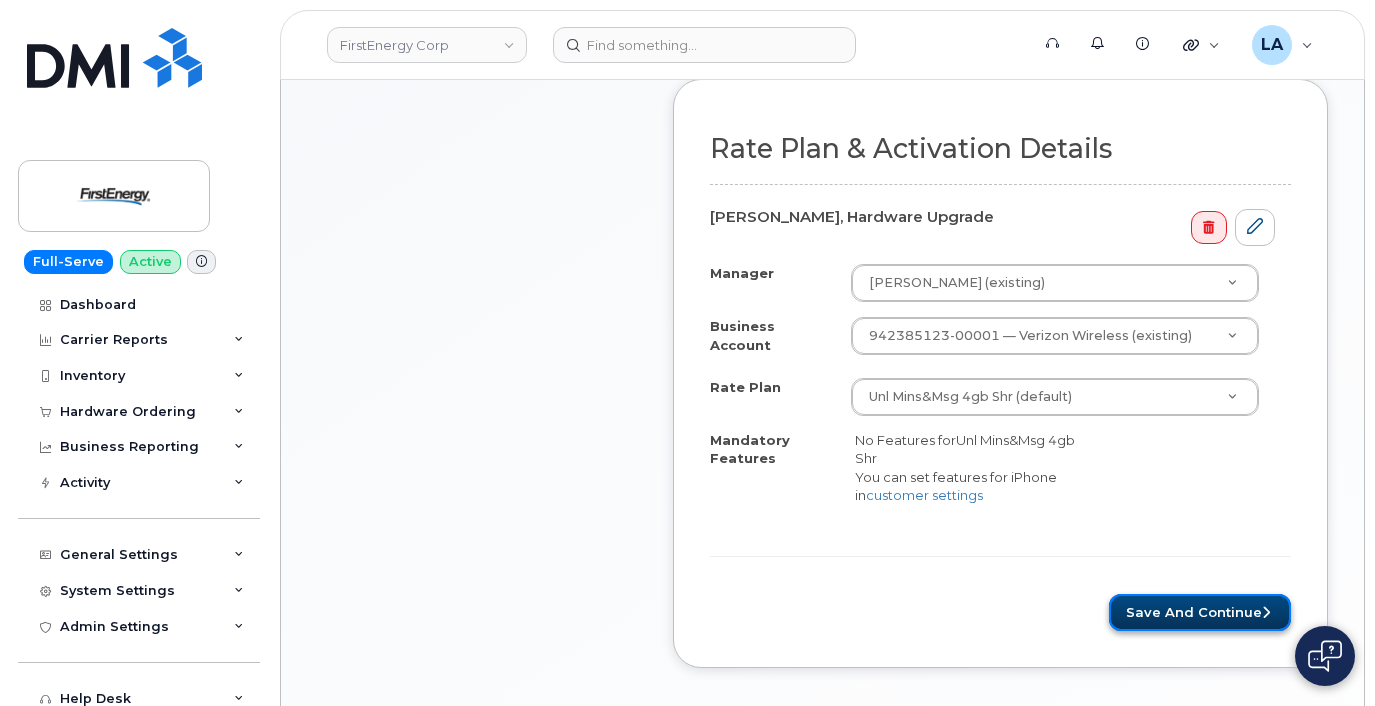 click on "Save and Continue" 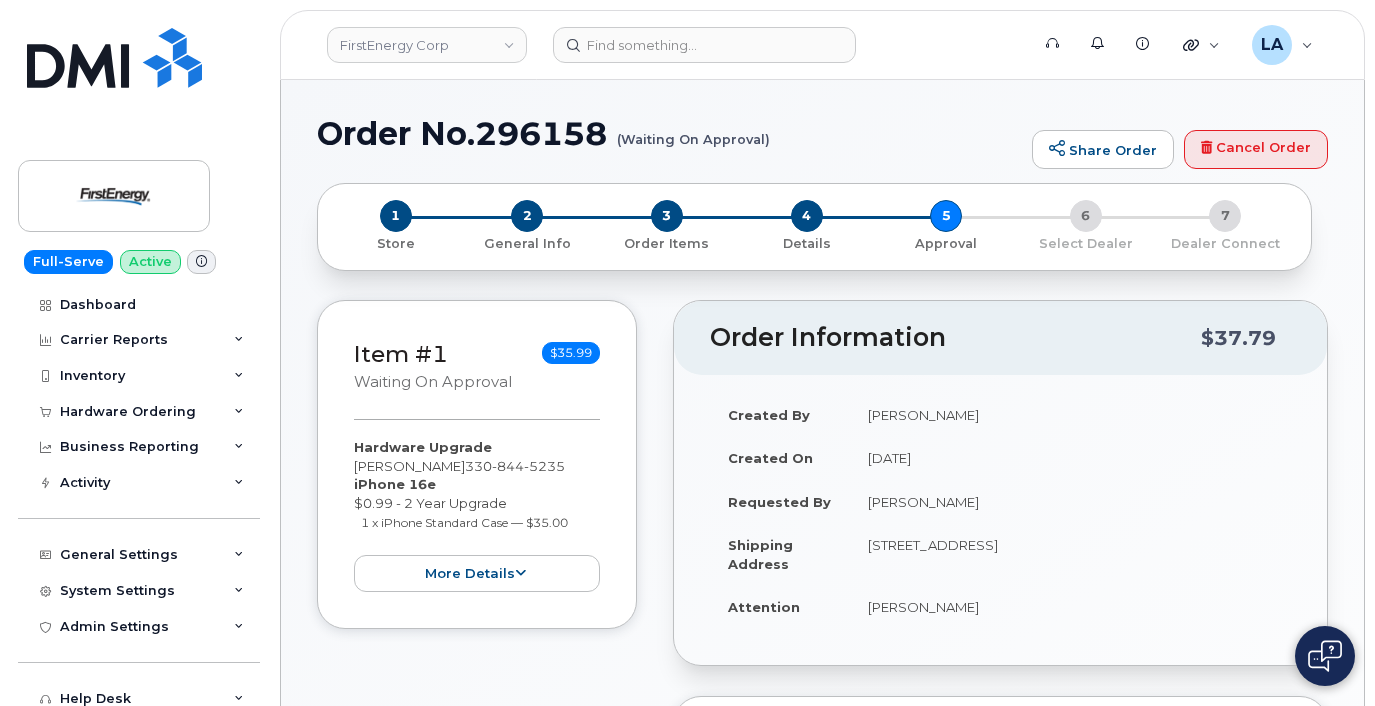 scroll, scrollTop: 0, scrollLeft: 0, axis: both 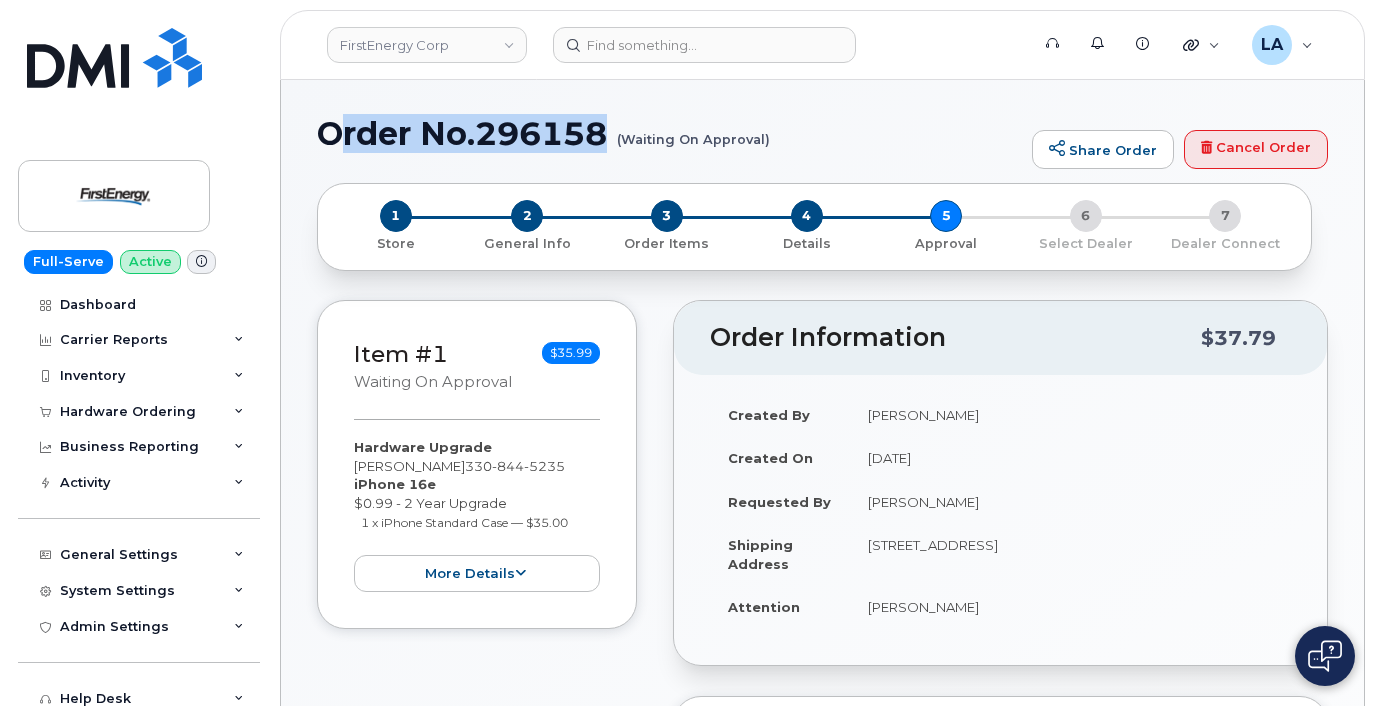 drag, startPoint x: 819, startPoint y: 148, endPoint x: 350, endPoint y: 136, distance: 469.1535 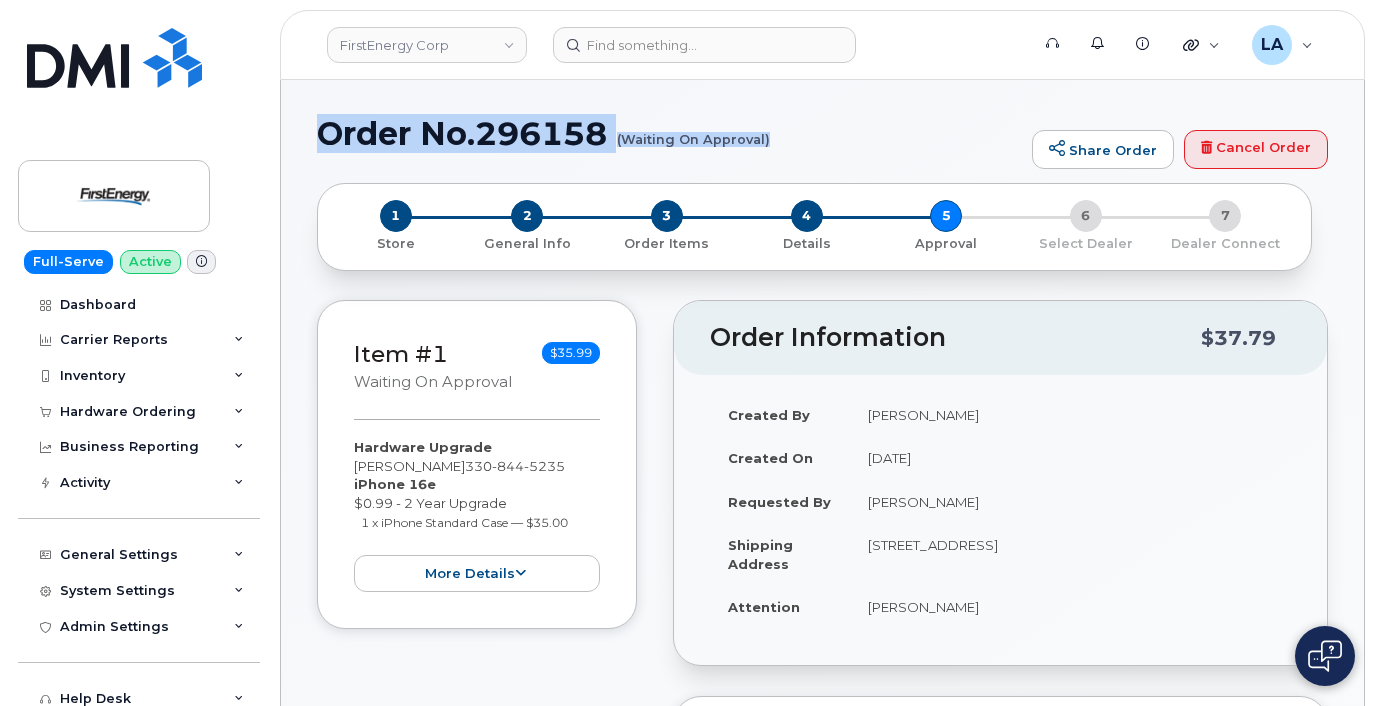 drag, startPoint x: 318, startPoint y: 136, endPoint x: 800, endPoint y: 162, distance: 482.70074 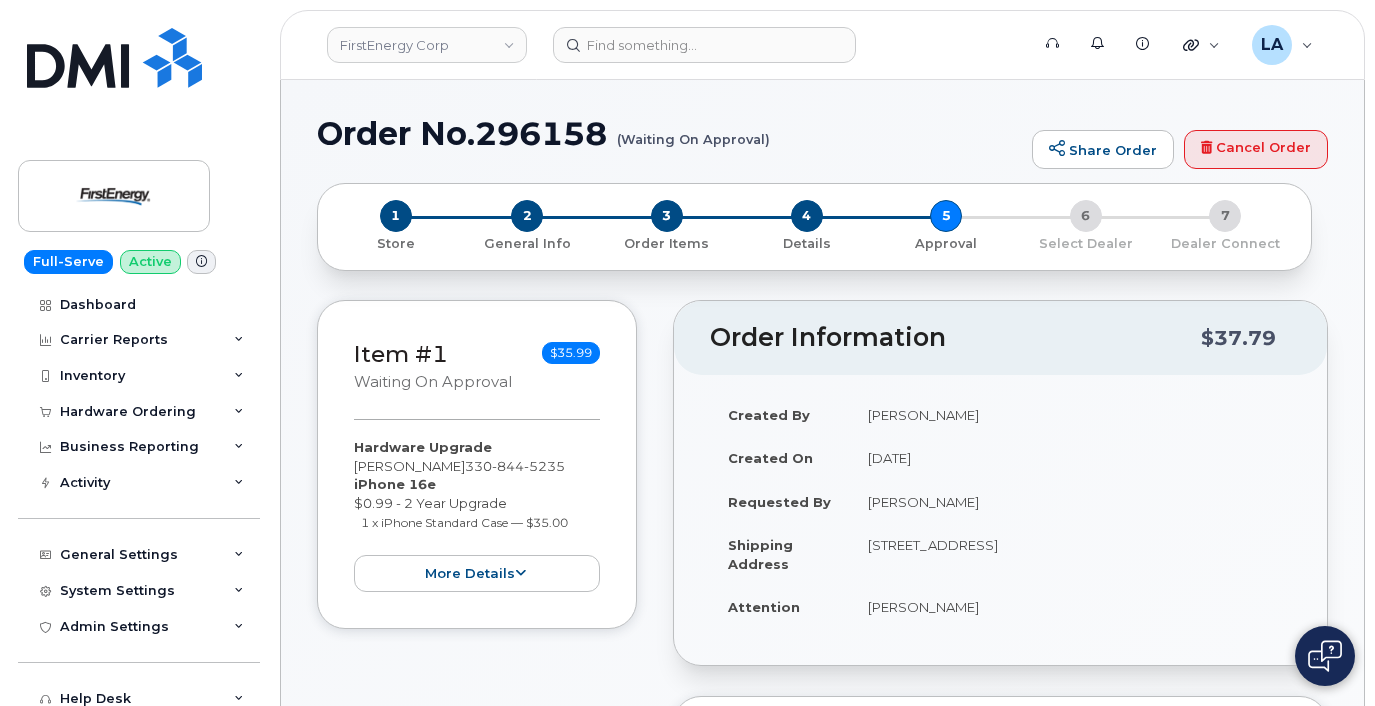 click on "Order Information
$37.79" 